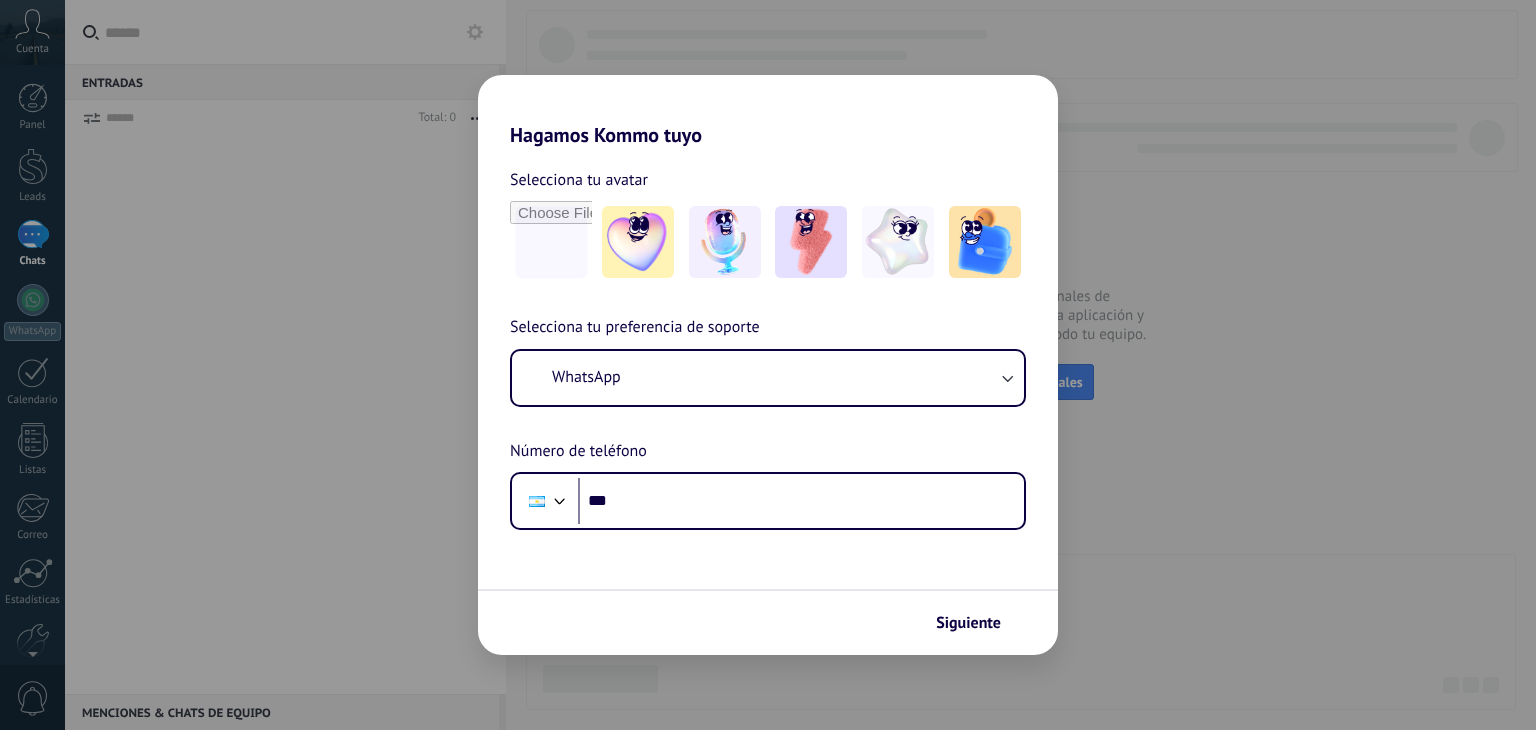 scroll, scrollTop: 0, scrollLeft: 0, axis: both 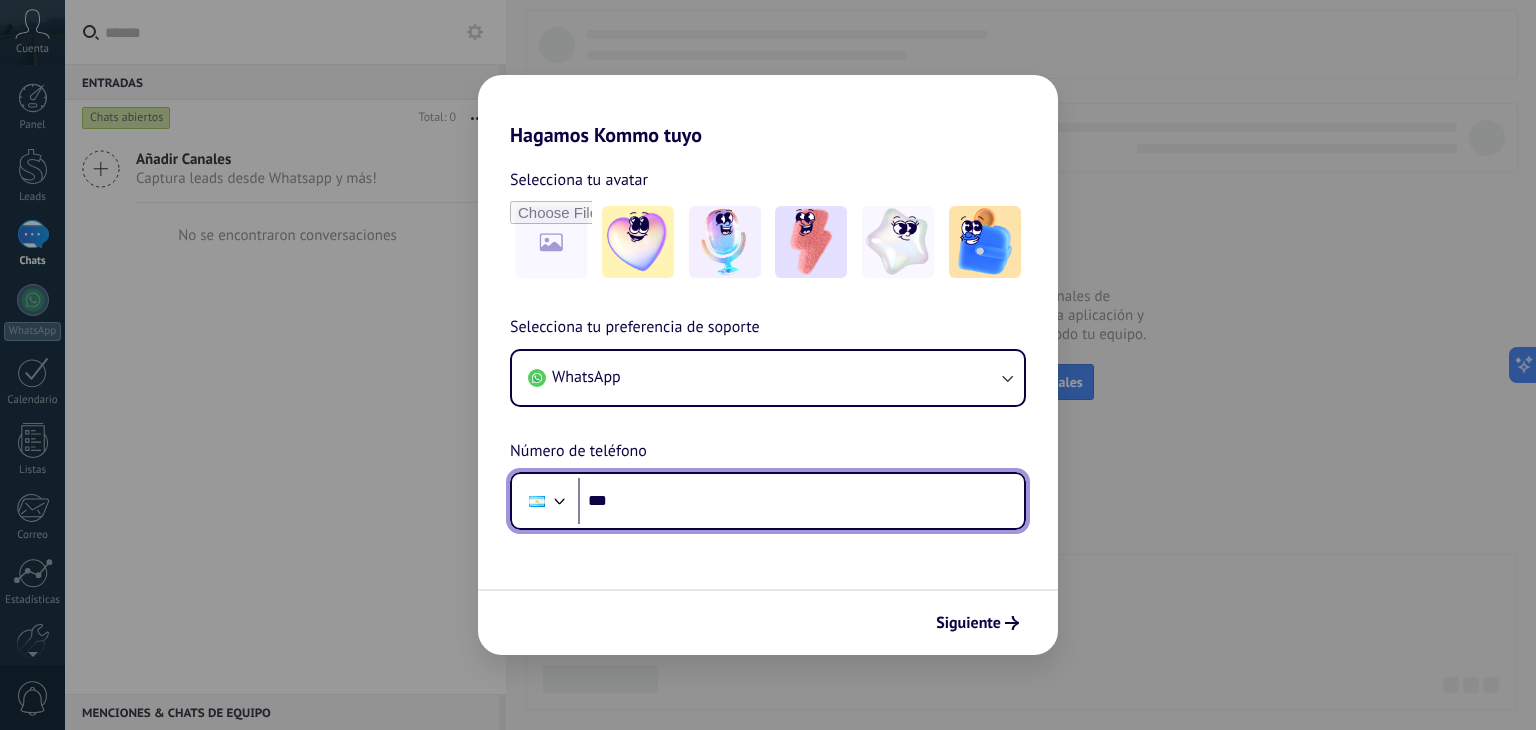 click on "***" at bounding box center (801, 501) 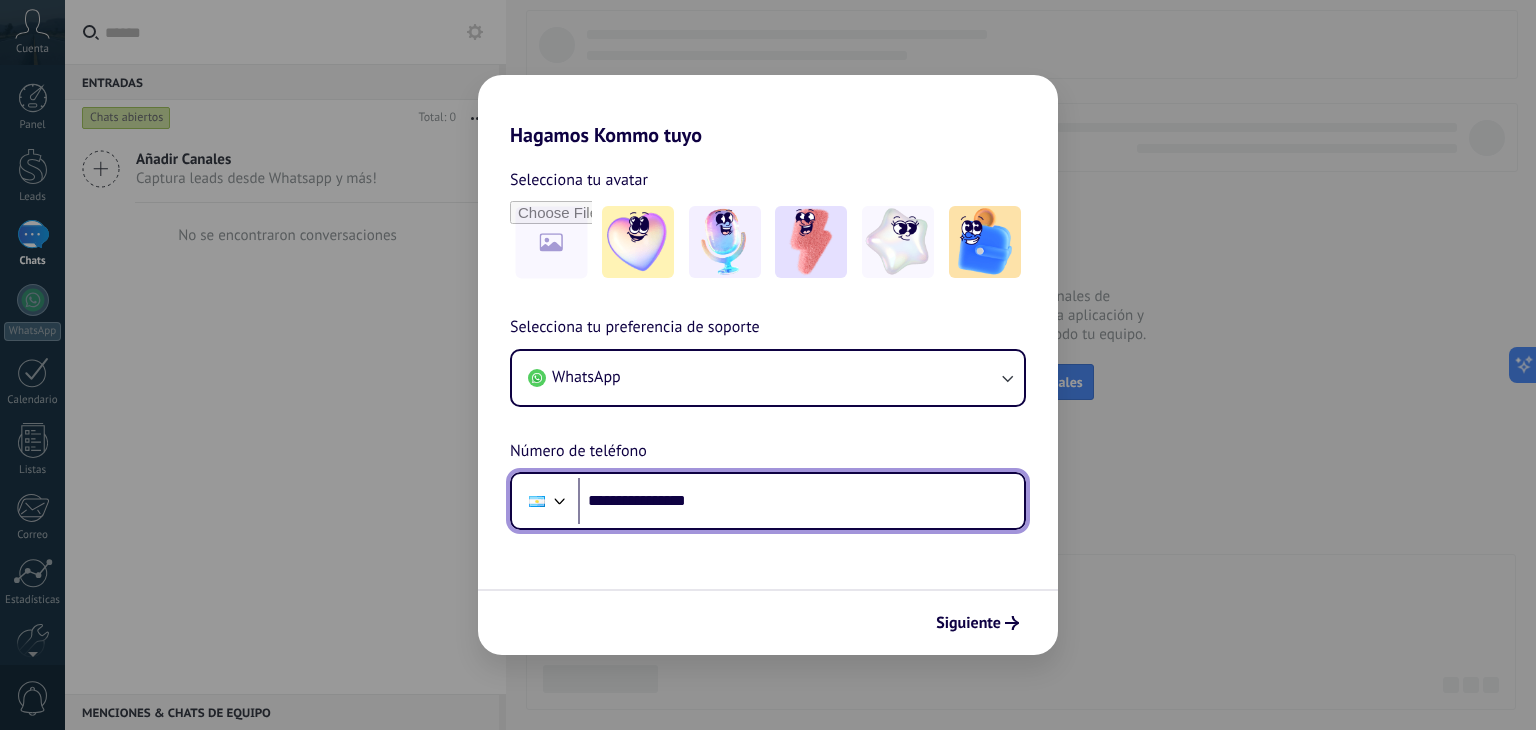 type on "**********" 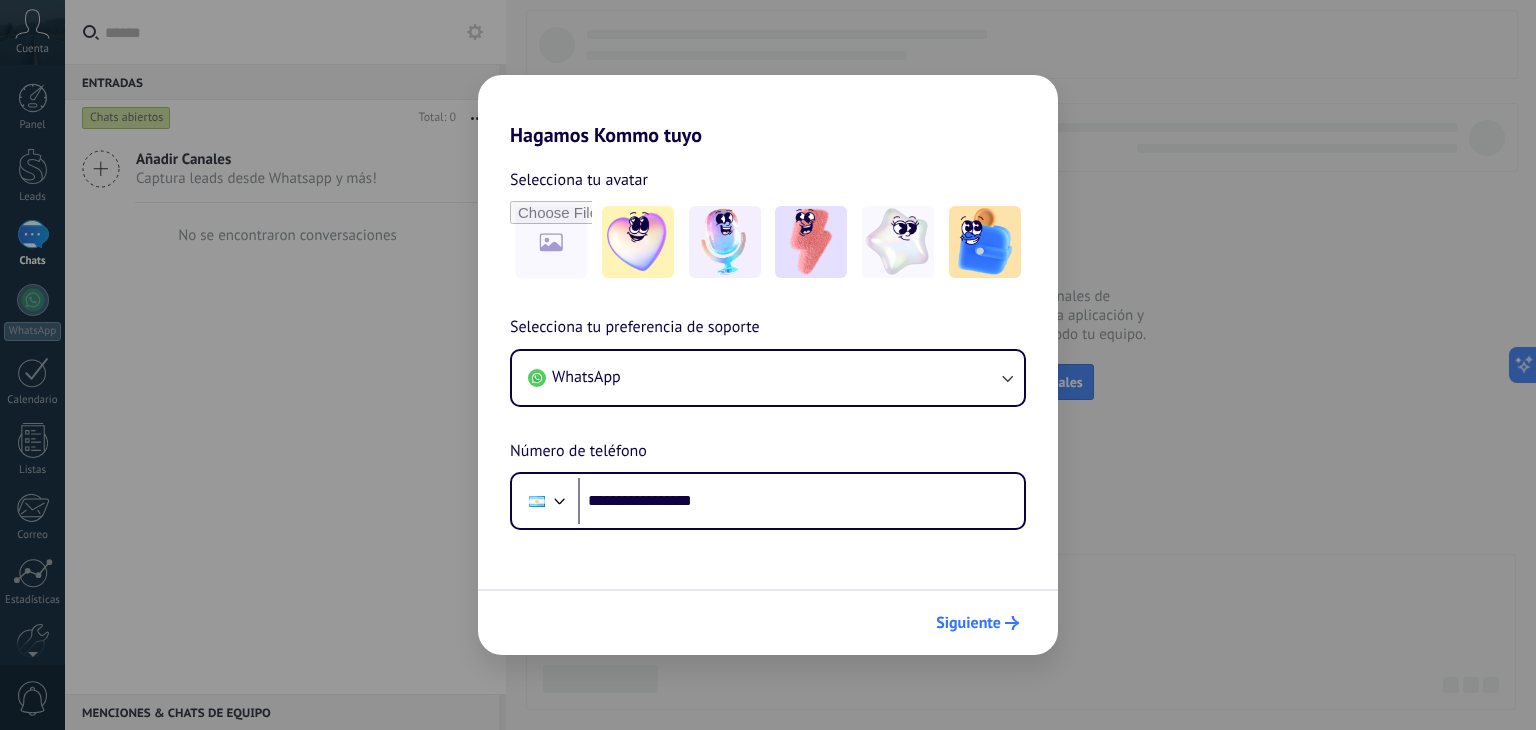 click on "Siguiente" at bounding box center [968, 623] 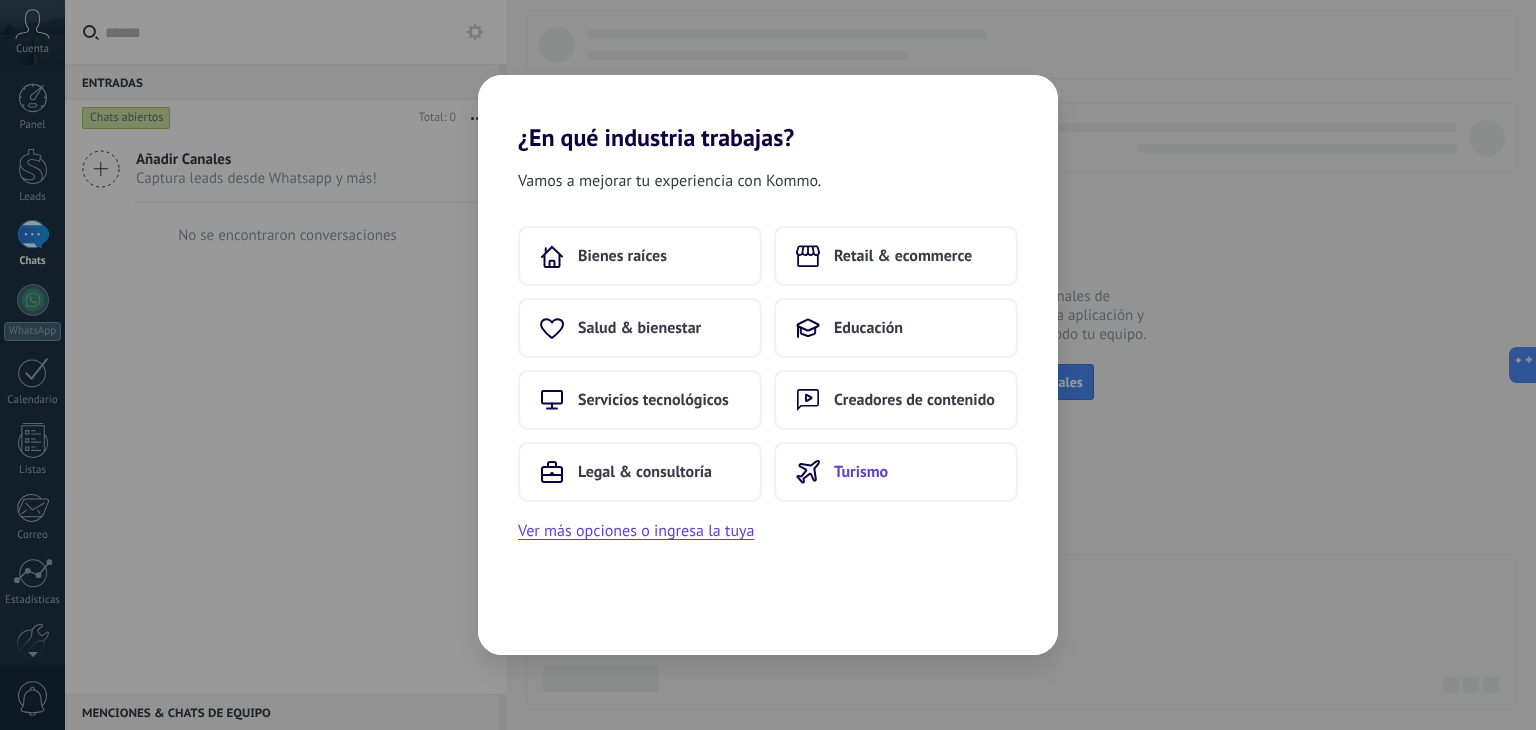 click on "Turismo" at bounding box center [896, 472] 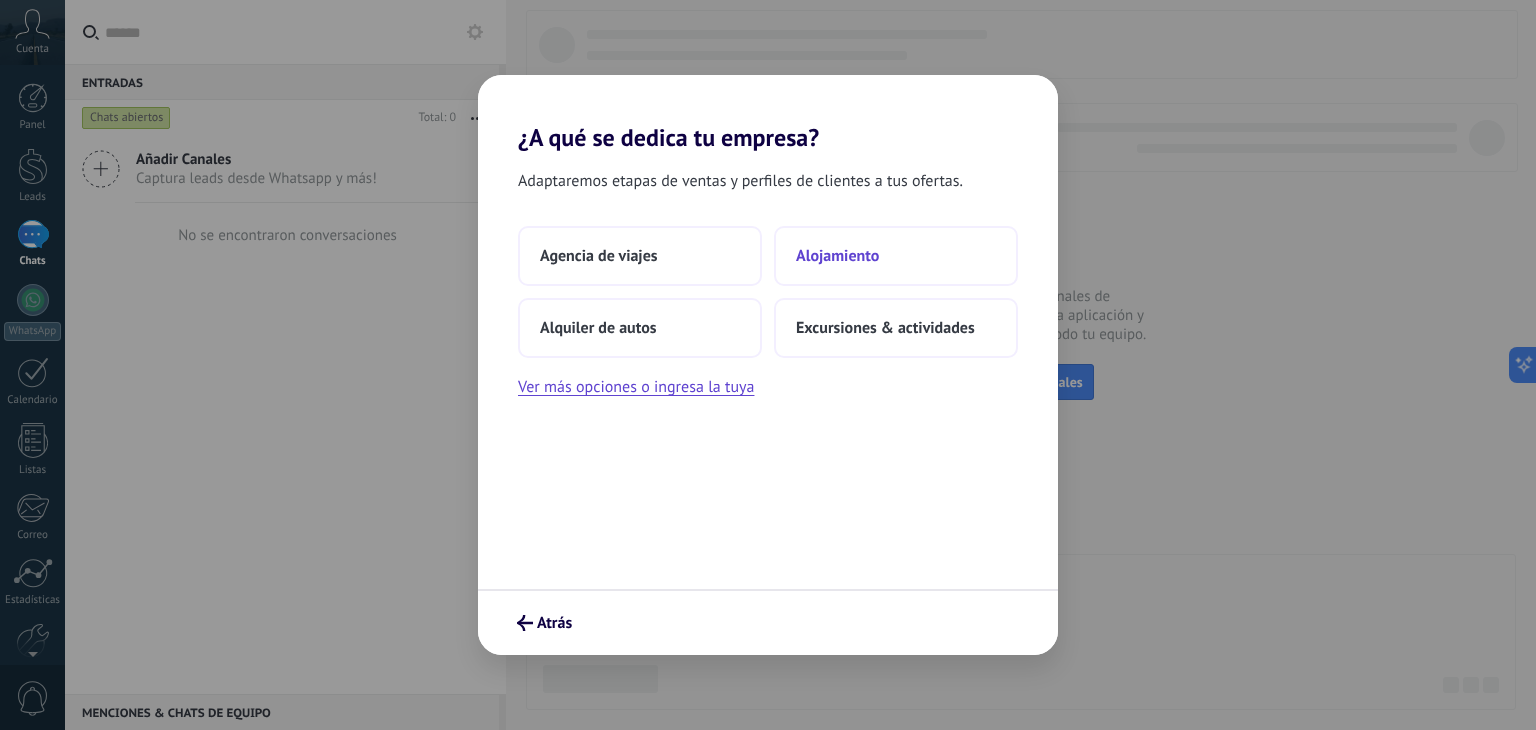 click on "Alojamiento" at bounding box center (837, 256) 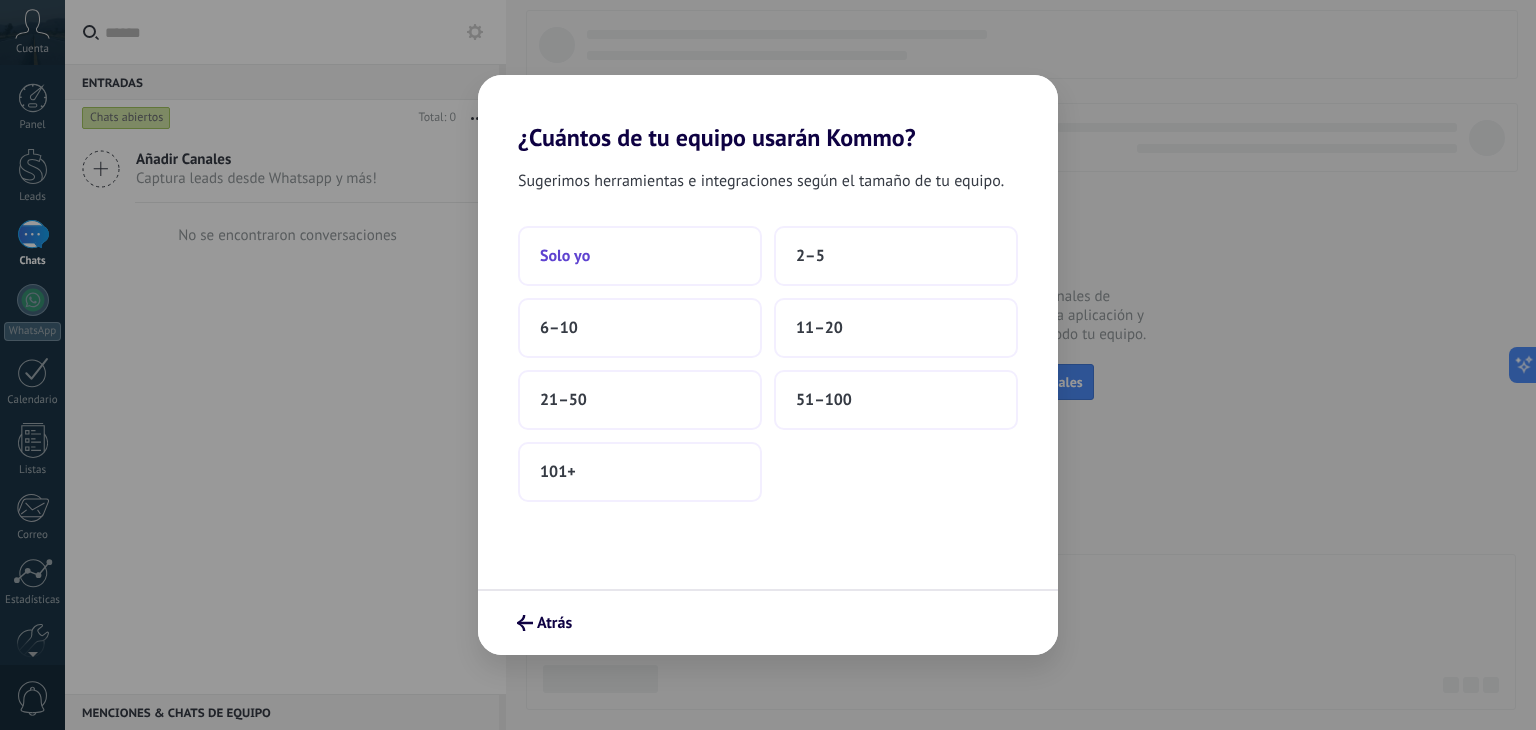 click on "Solo yo" at bounding box center (565, 256) 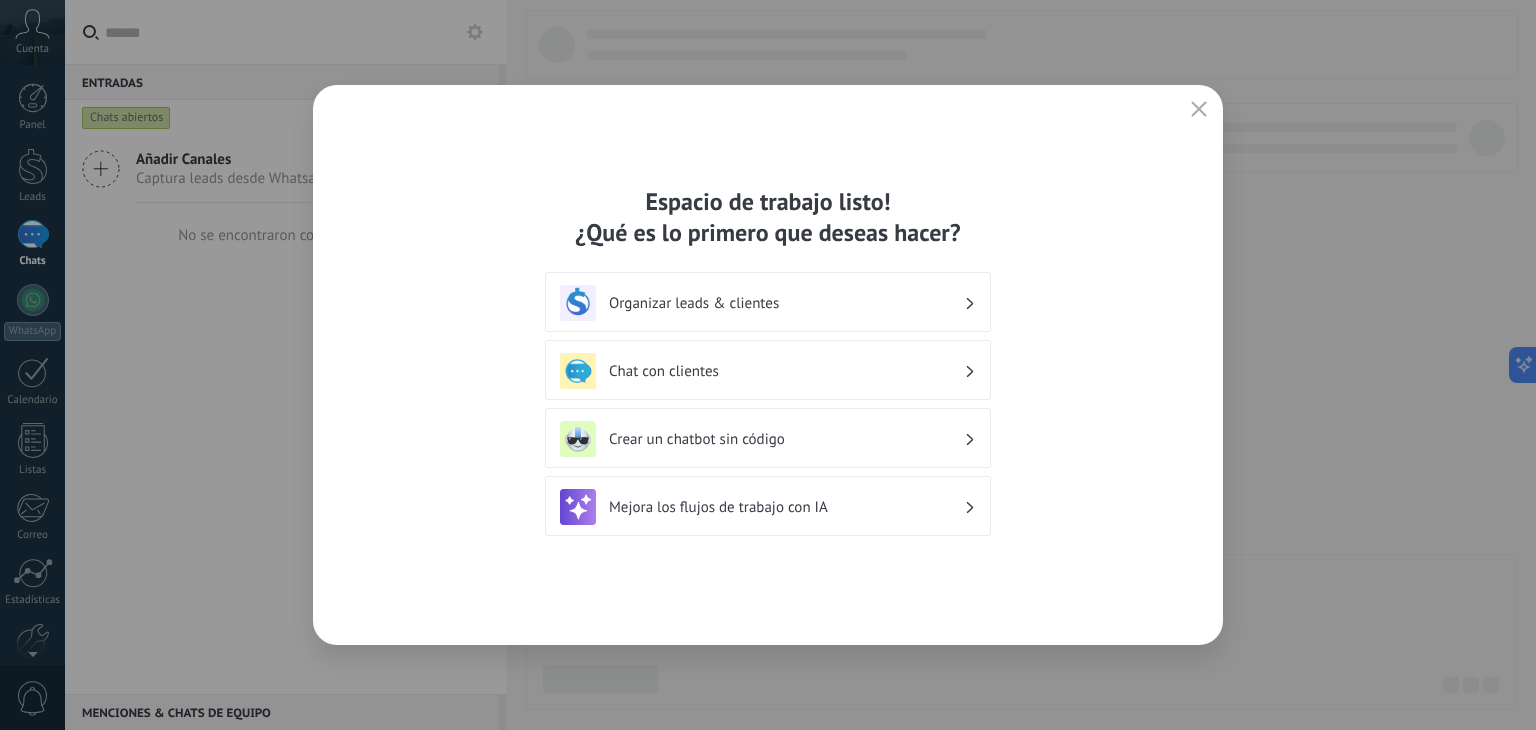 click on "Mejora los flujos de trabajo con IA" at bounding box center (768, 507) 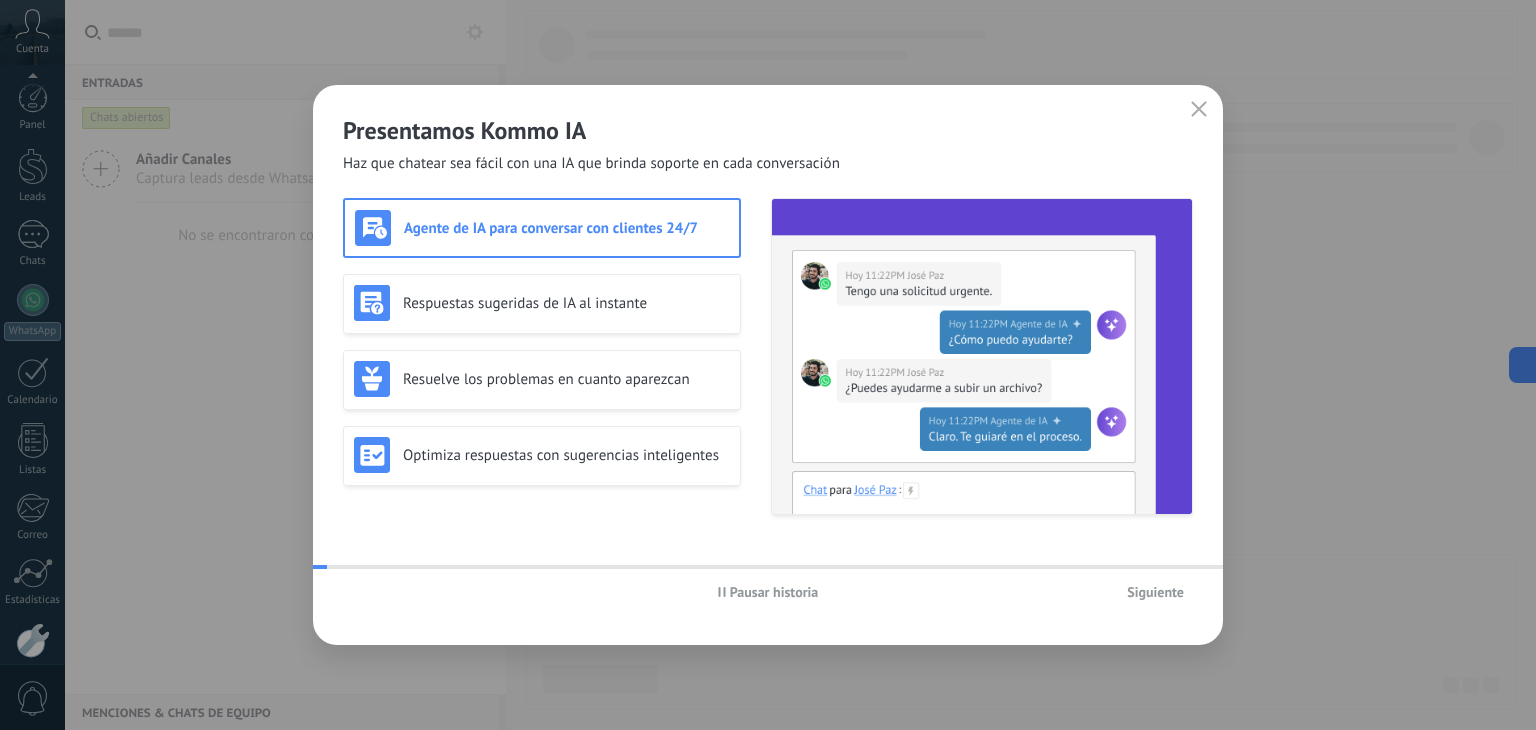 scroll, scrollTop: 101, scrollLeft: 0, axis: vertical 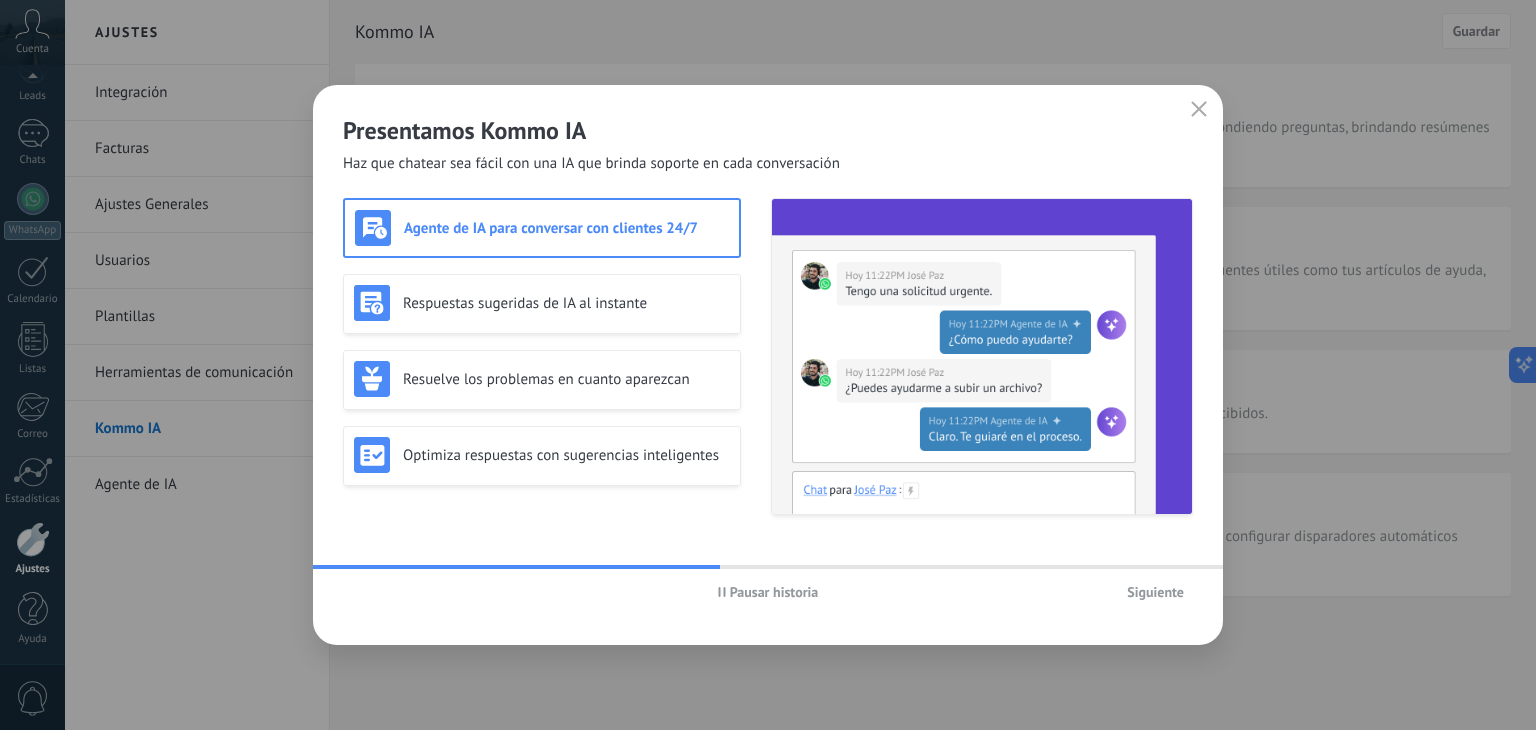 click on "Pausar historia" at bounding box center (774, 592) 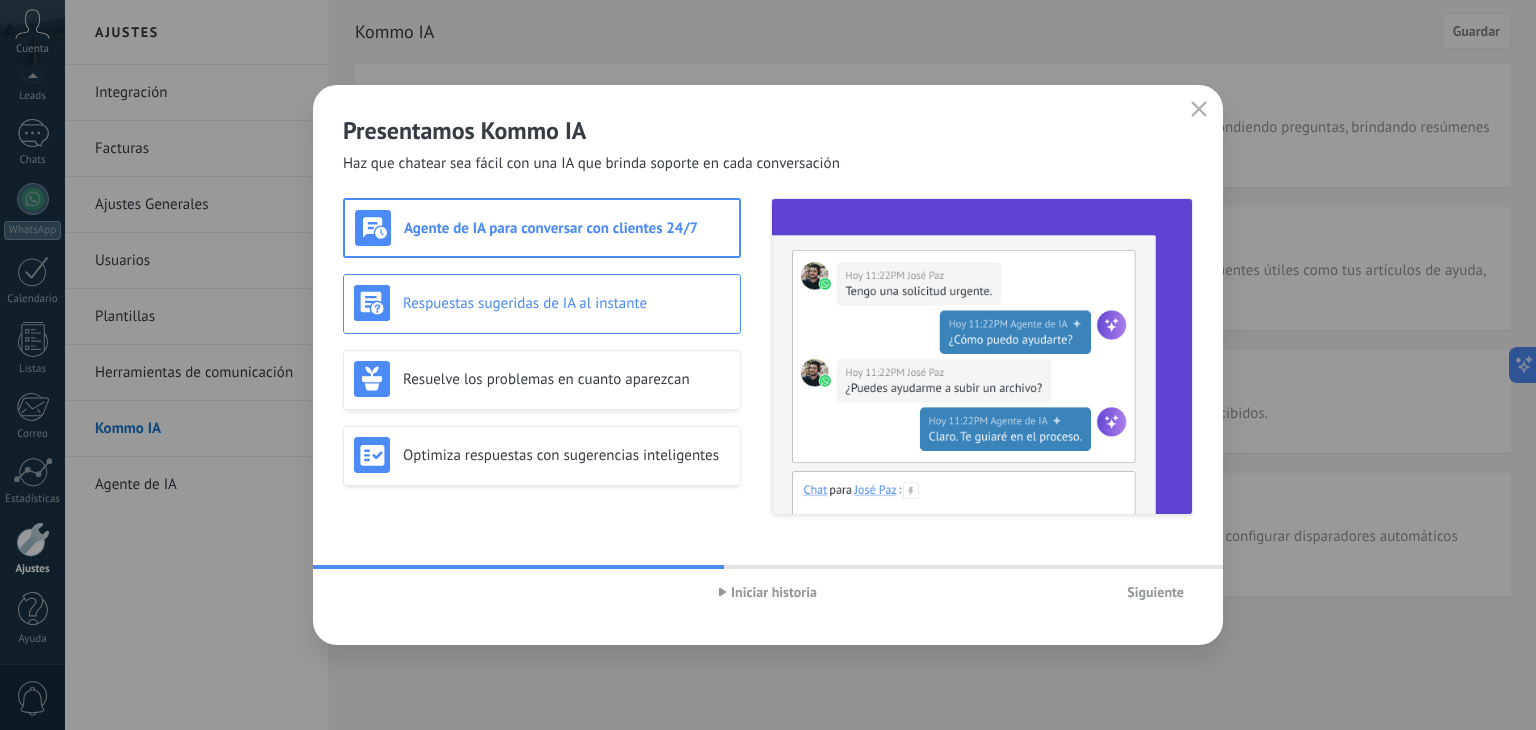 click on "Respuestas sugeridas de IA al instante" at bounding box center [566, 303] 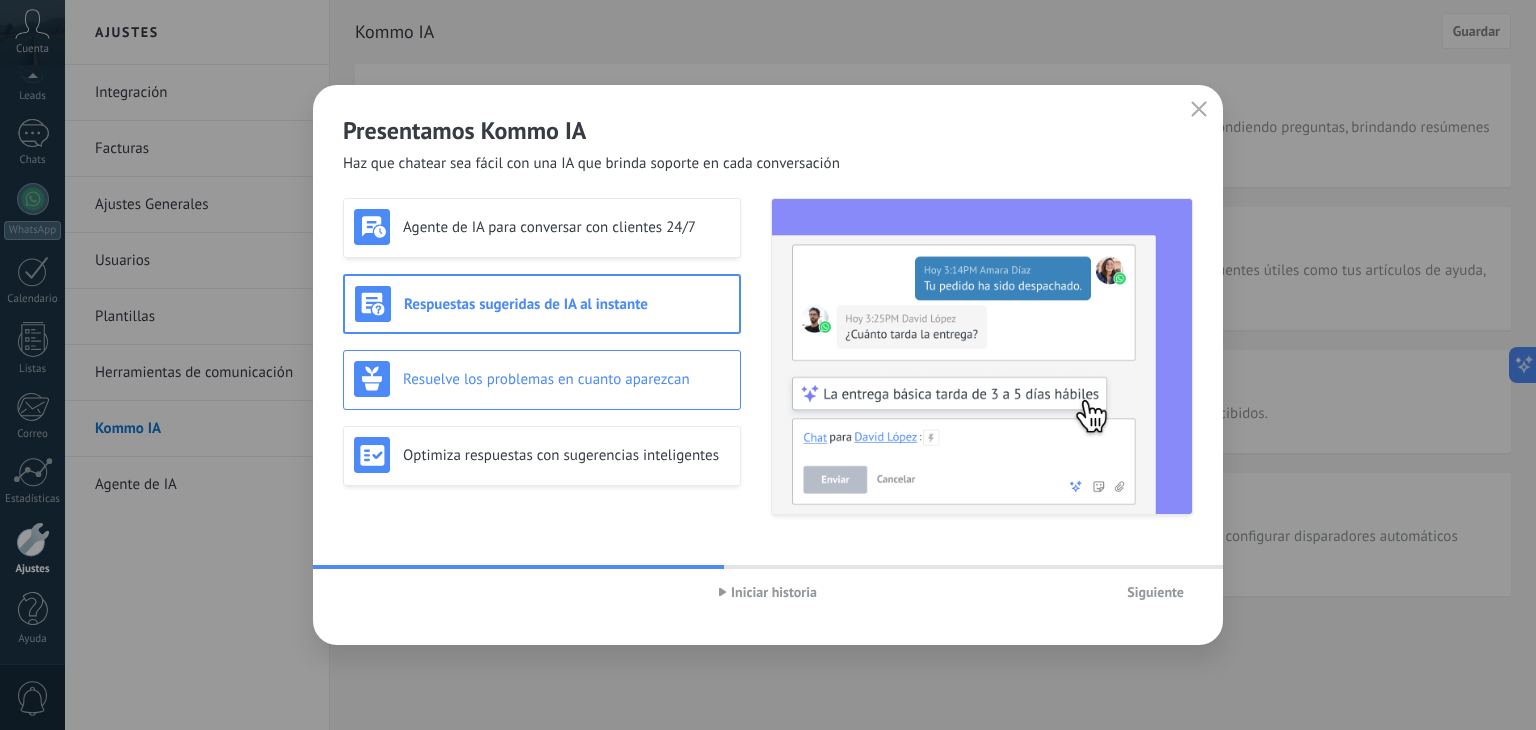 click on "Resuelve los problemas en cuanto aparezcan" at bounding box center (566, 379) 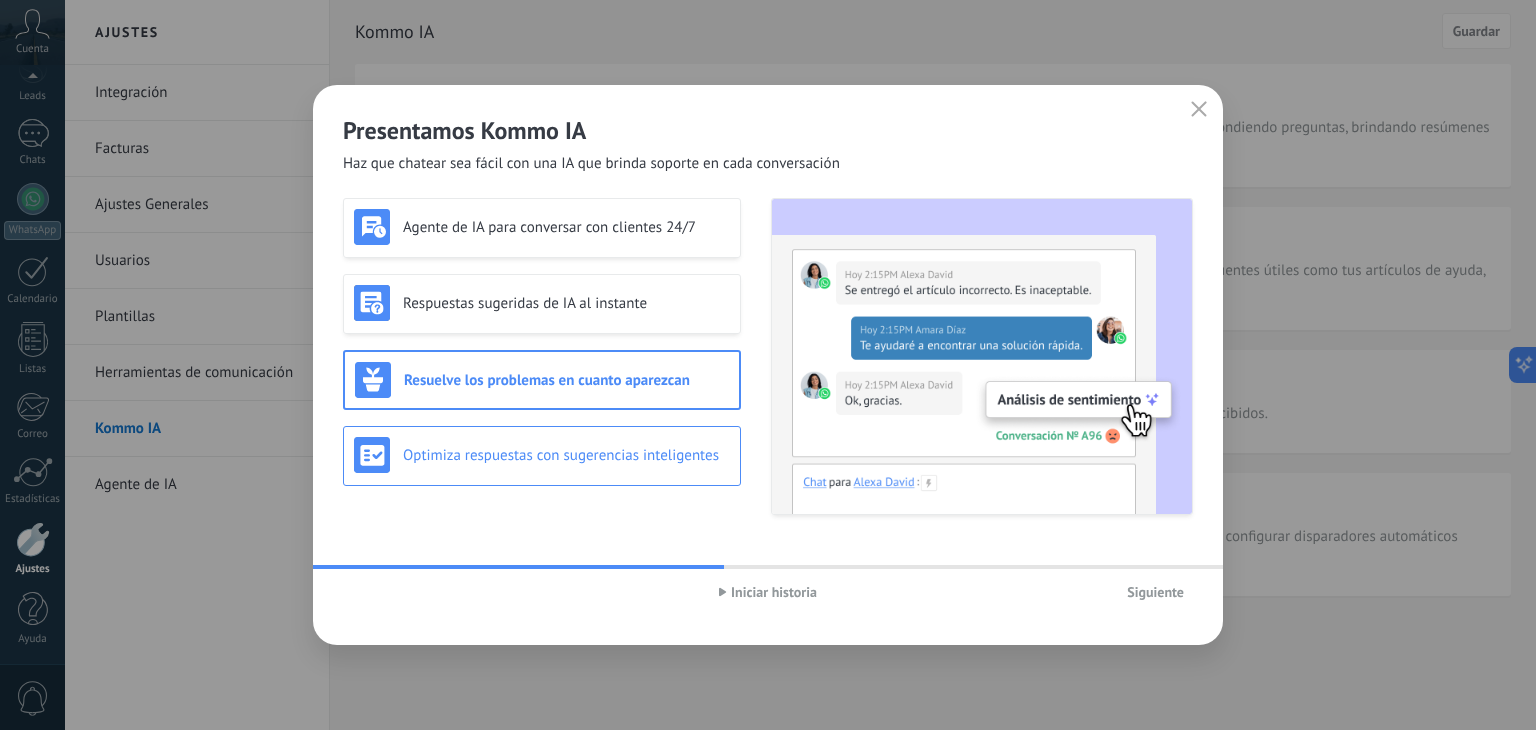 click on "Optimiza respuestas con sugerencias inteligentes" at bounding box center [566, 455] 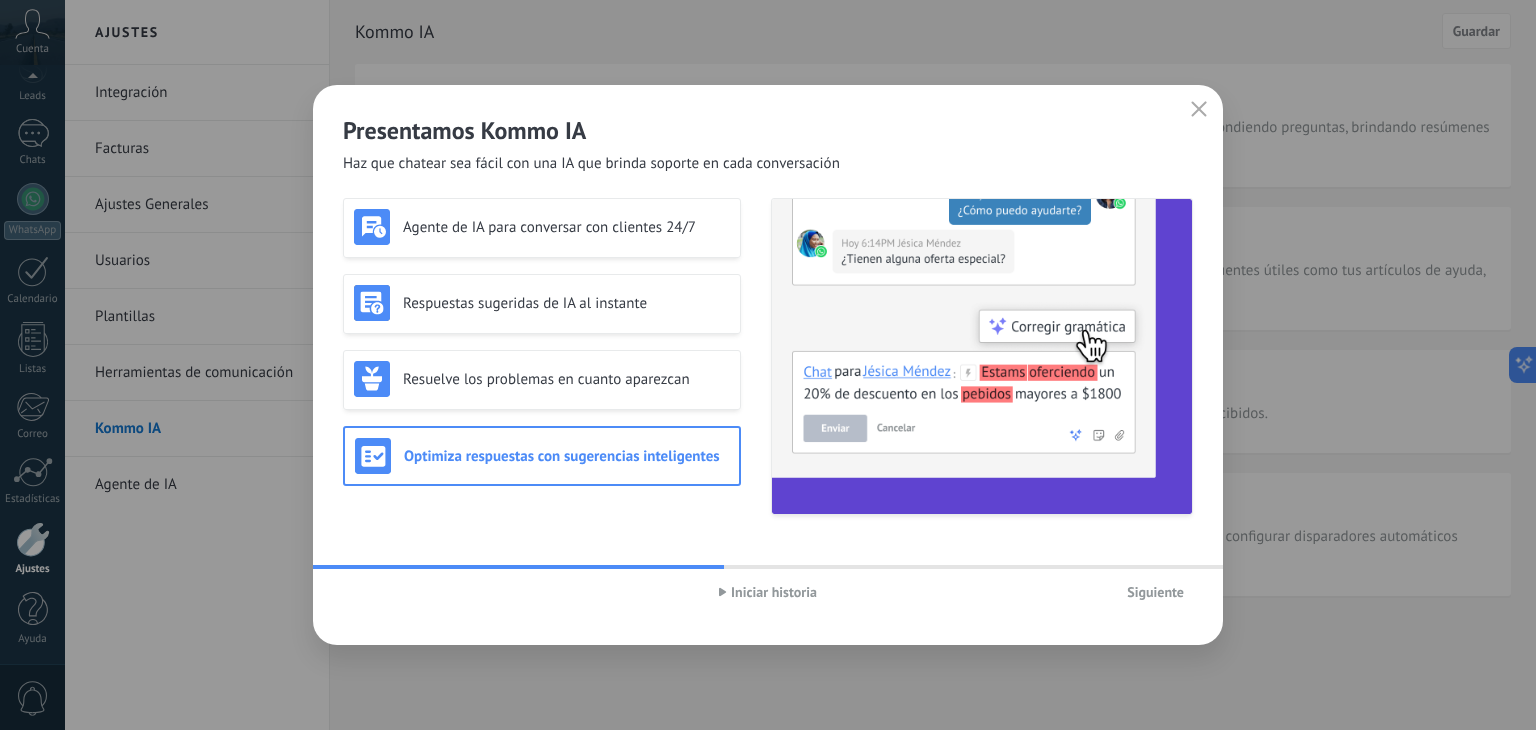 click on "Siguiente" at bounding box center (1155, 592) 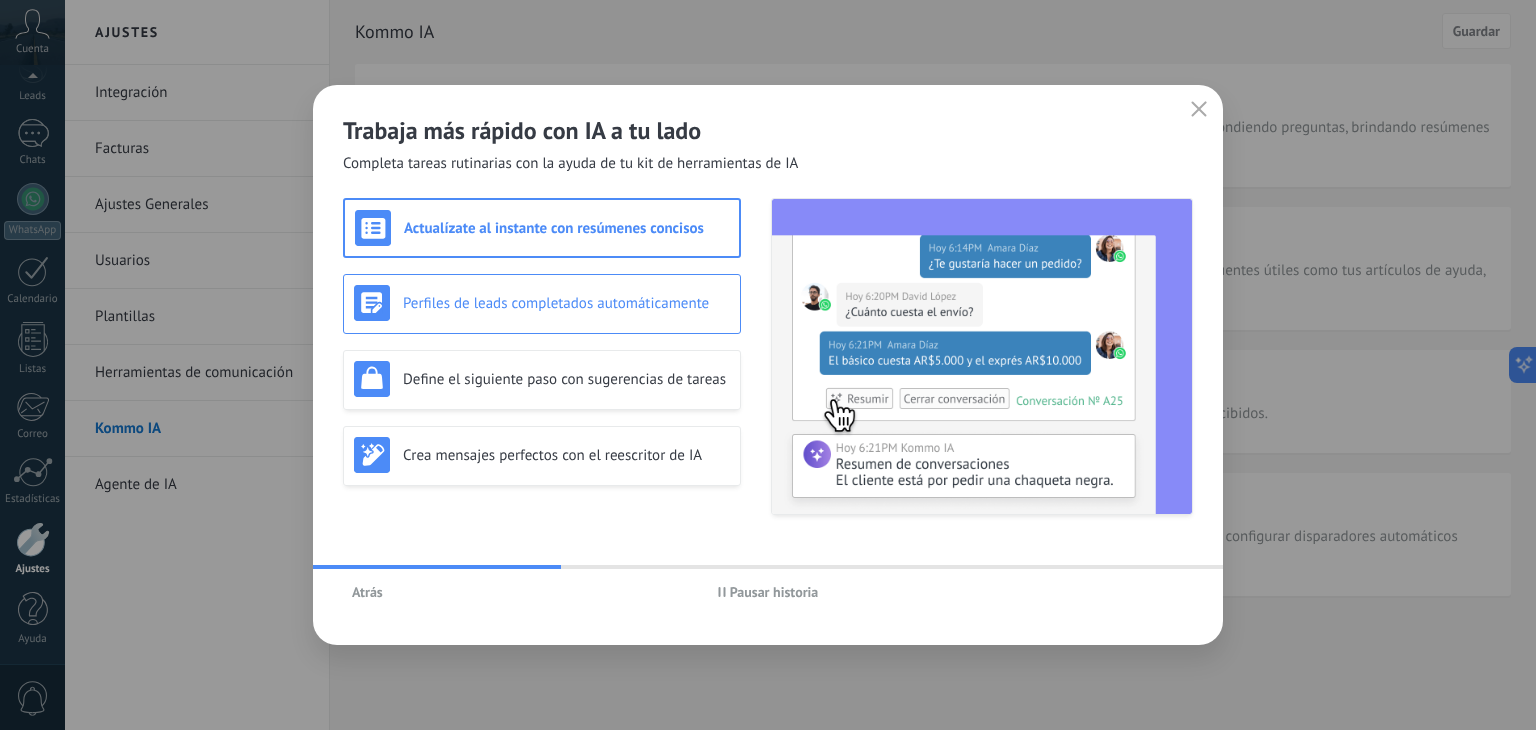 click on "Perfiles de leads completados automáticamente" at bounding box center [566, 303] 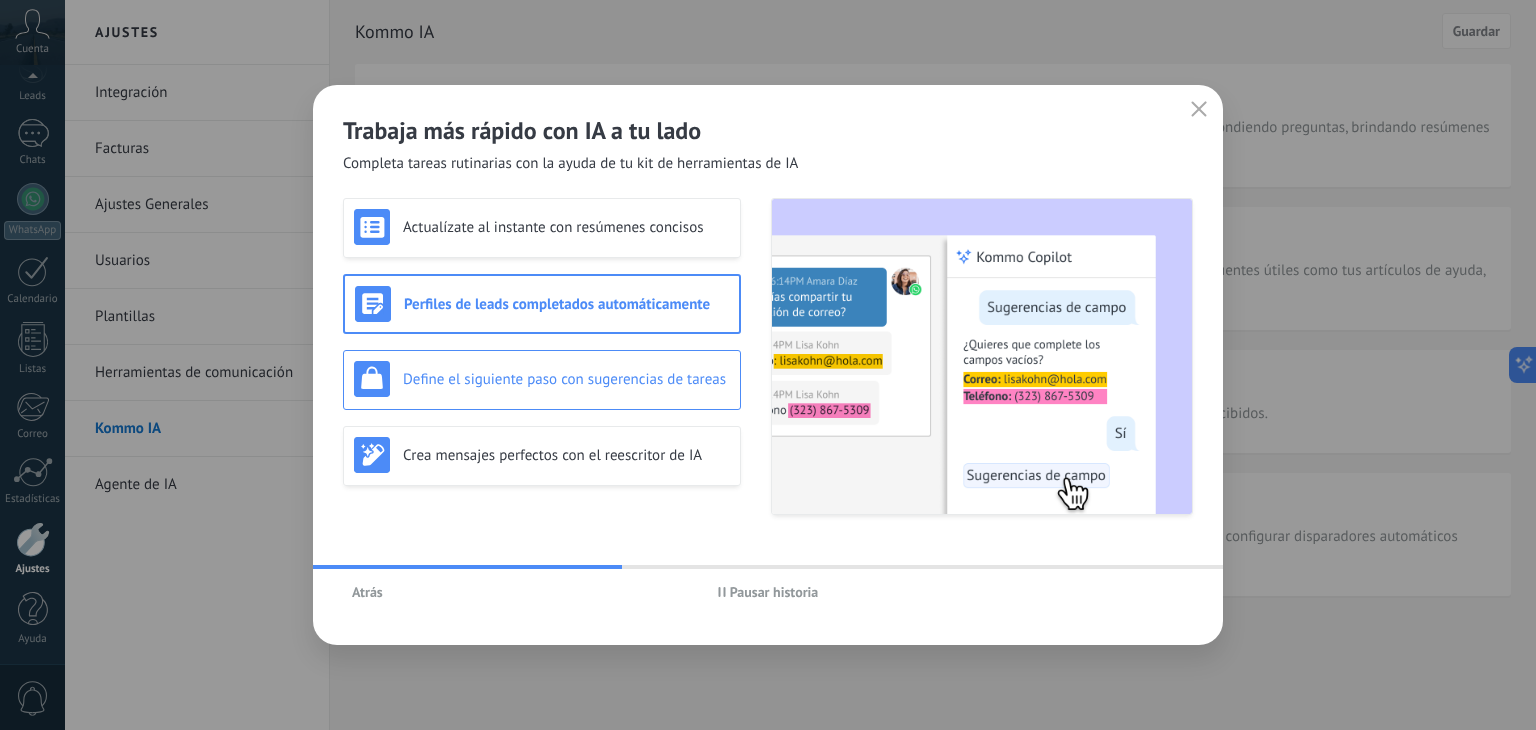 click on "Define el siguiente paso con sugerencias de tareas" at bounding box center (566, 379) 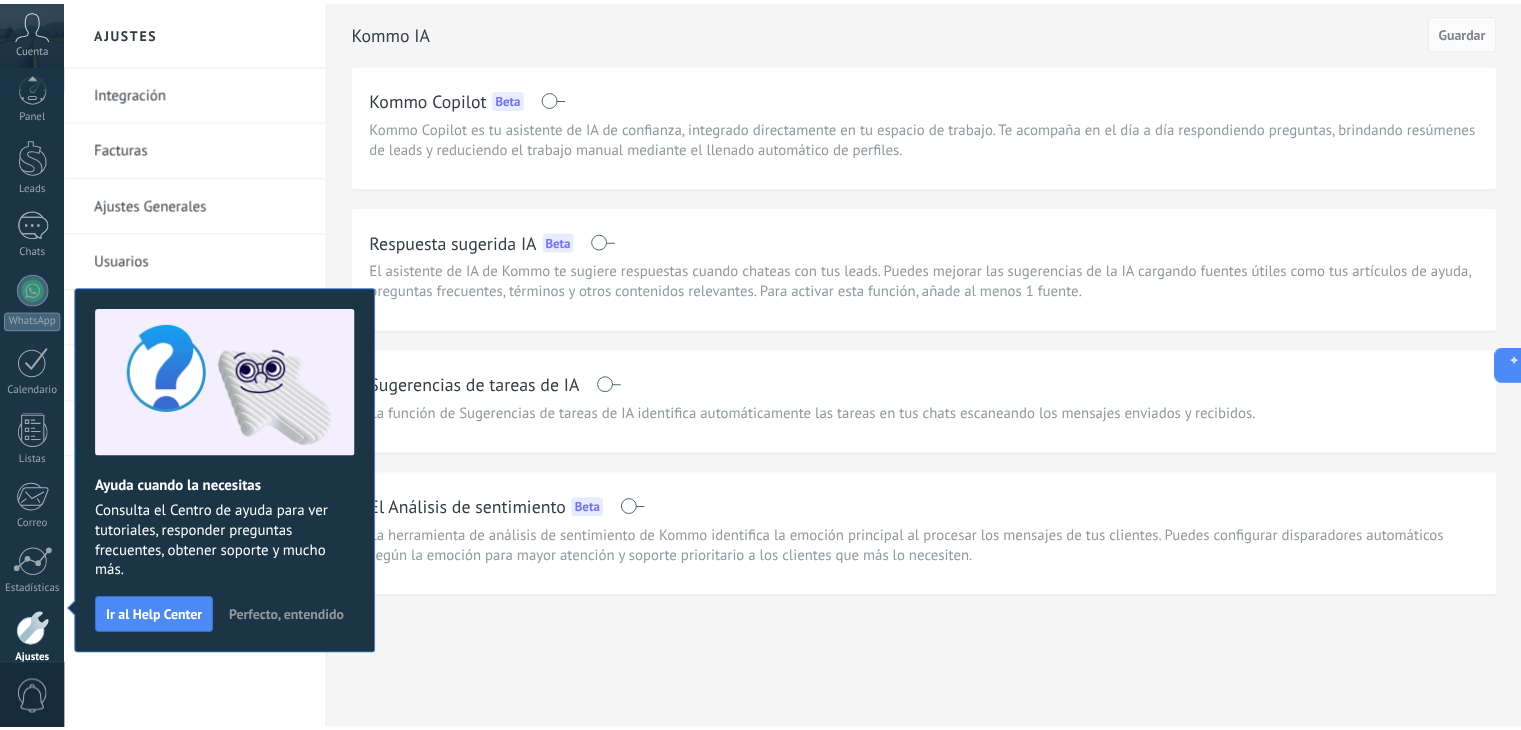 scroll, scrollTop: 101, scrollLeft: 0, axis: vertical 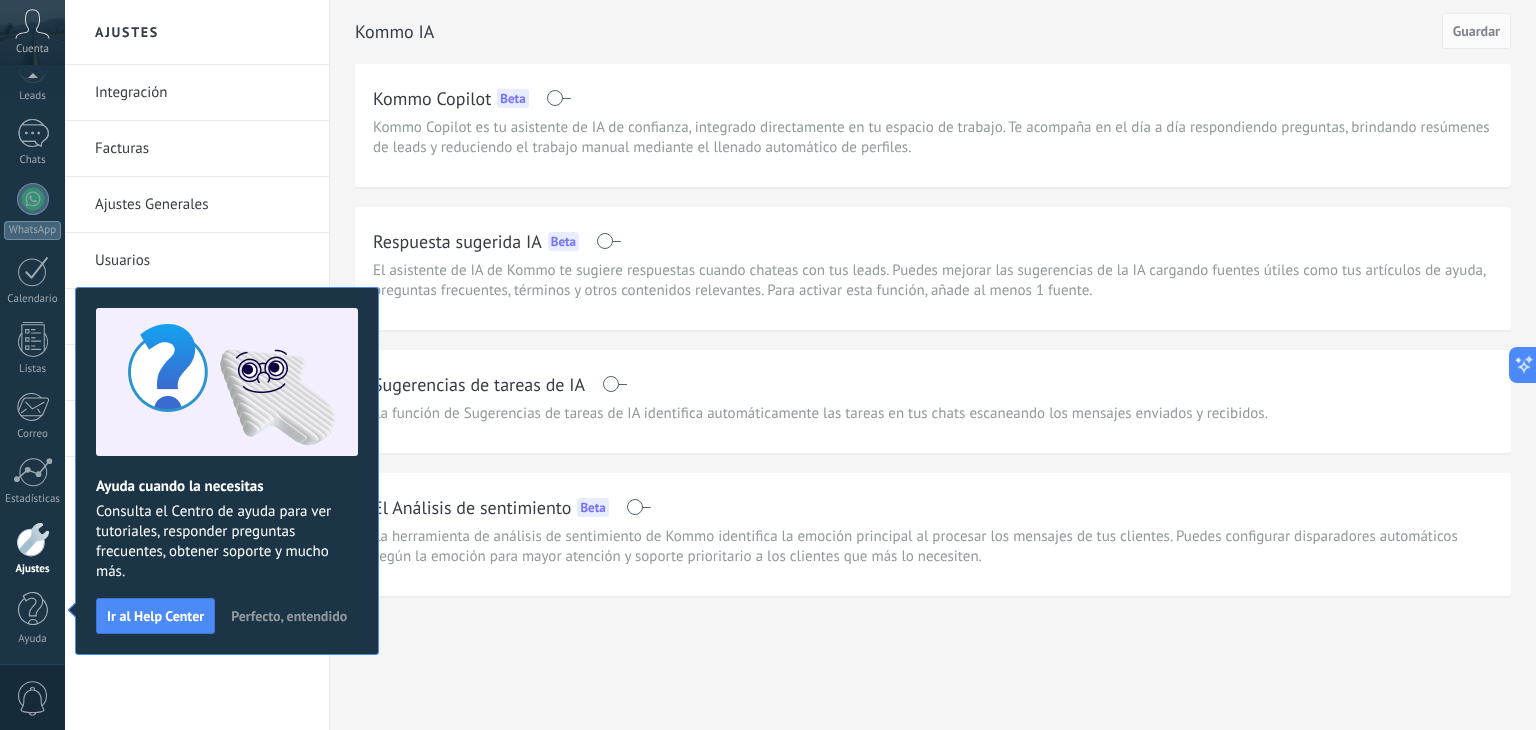click at bounding box center [33, 539] 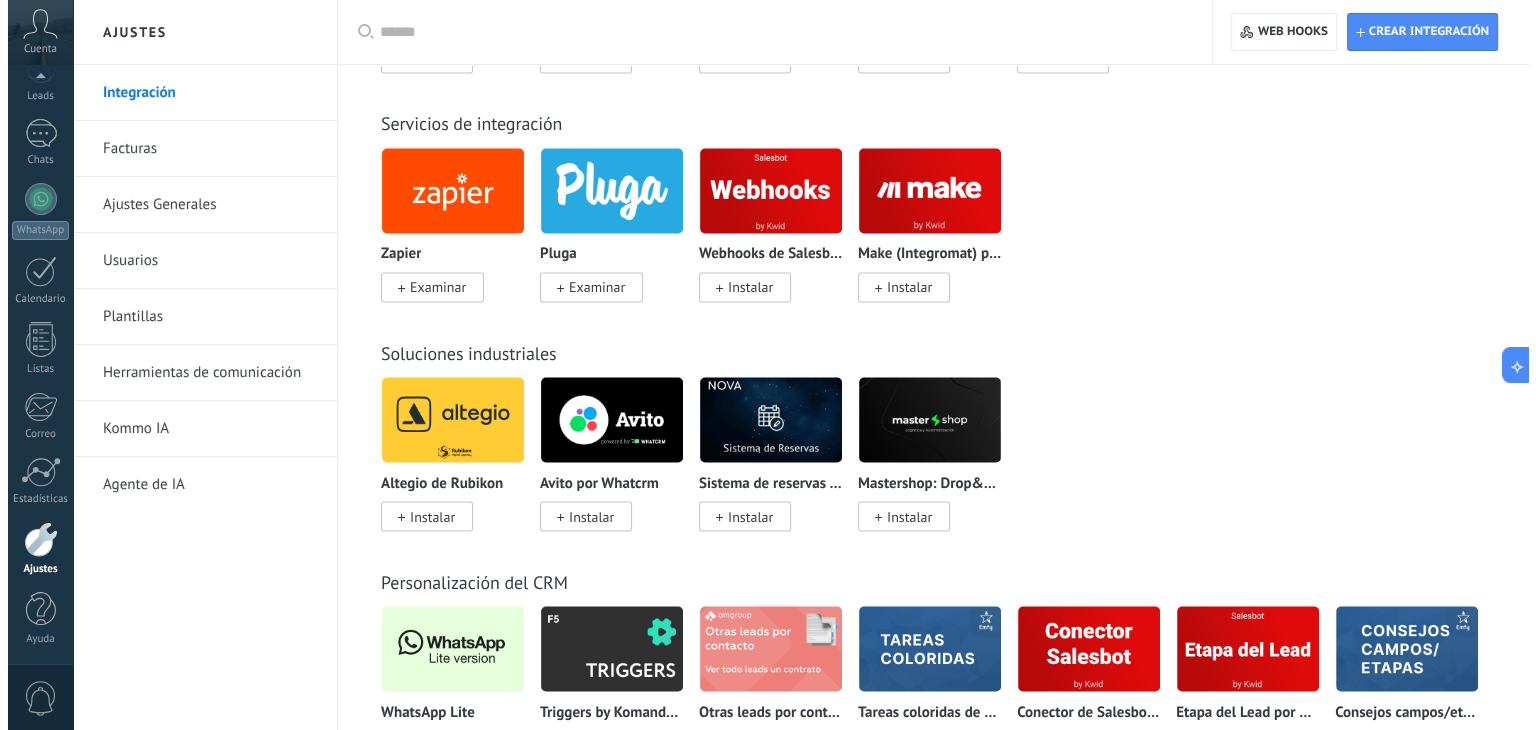 scroll, scrollTop: 3700, scrollLeft: 0, axis: vertical 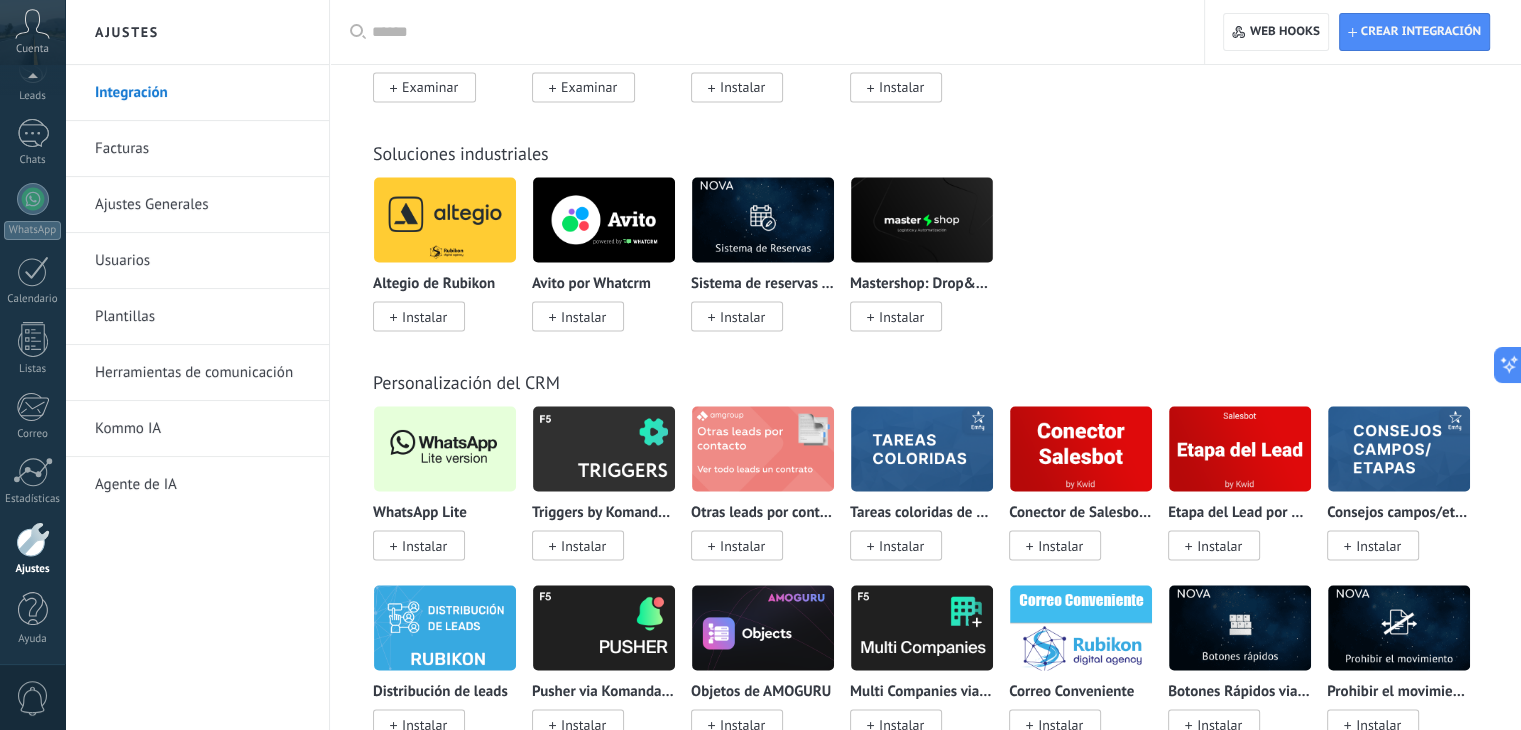 click on "Instalar" at bounding box center [424, 545] 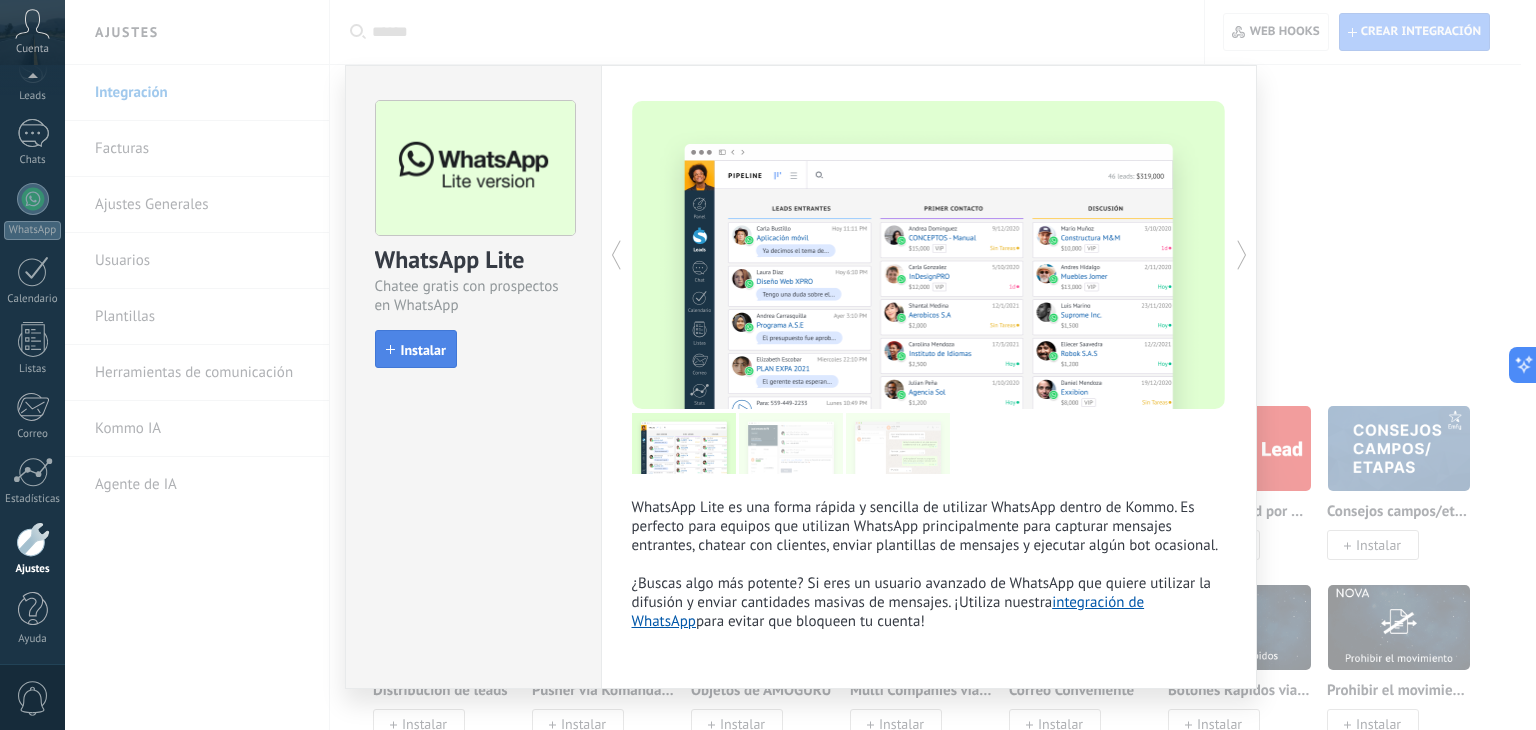 click on "Instalar" at bounding box center (423, 350) 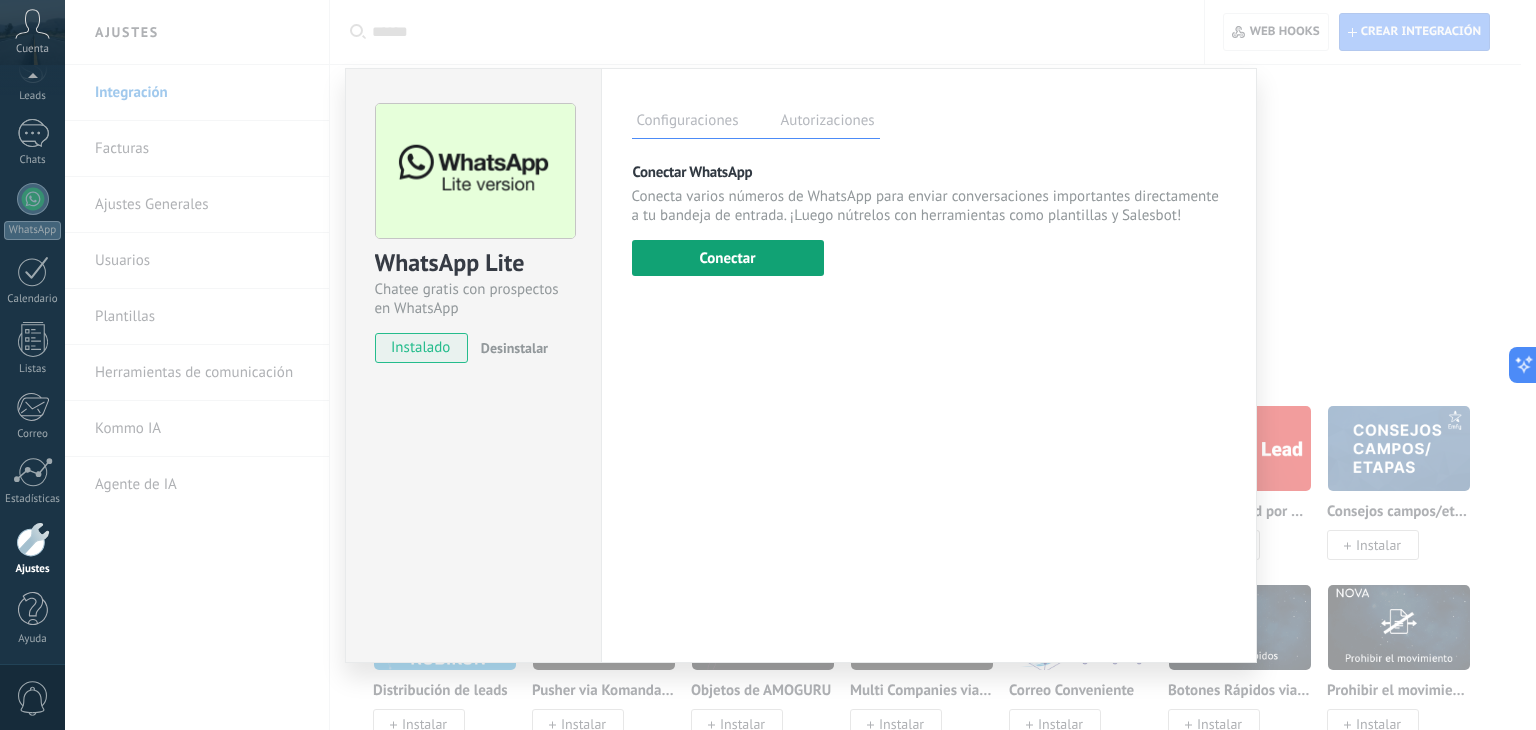 click on "Conectar" at bounding box center [728, 258] 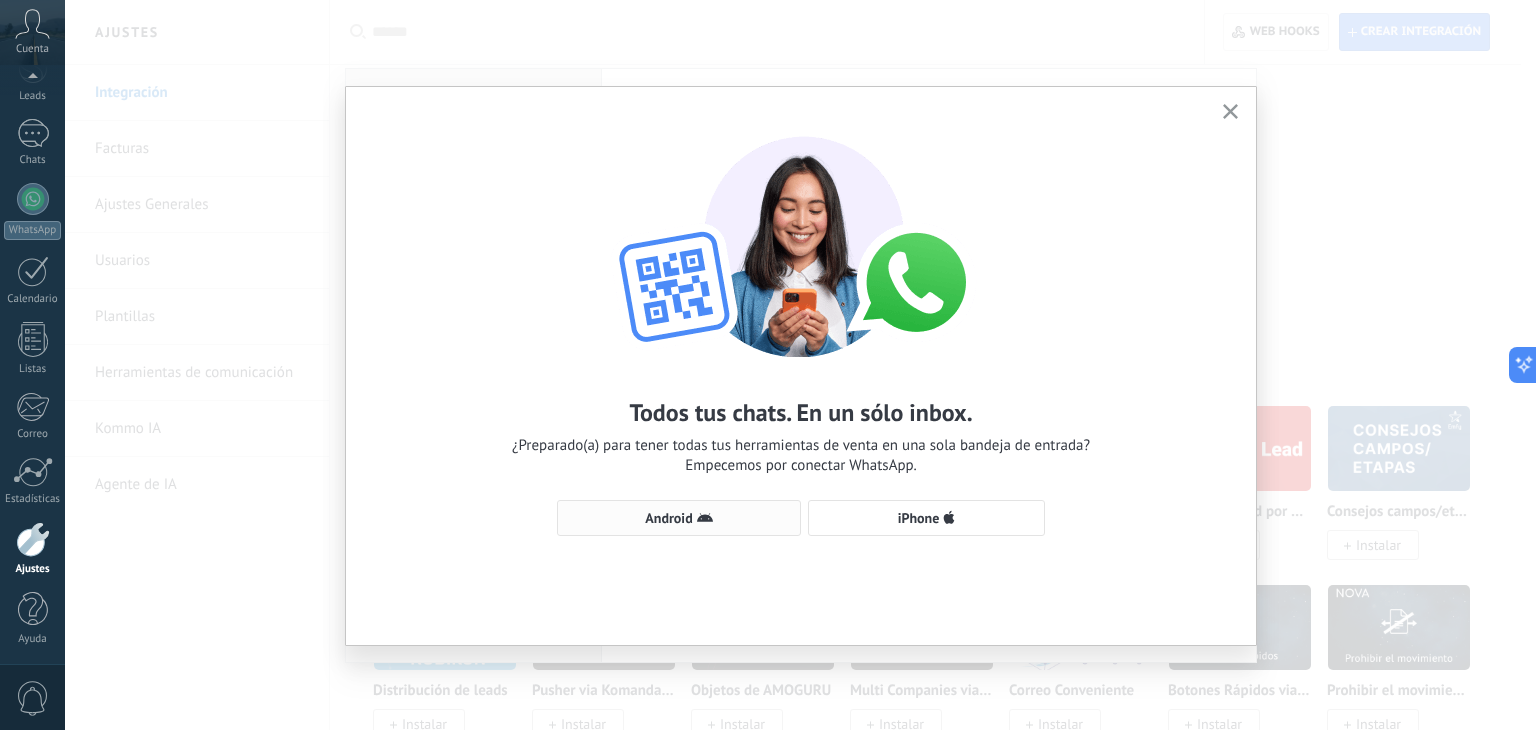 click on "Android" at bounding box center (679, 518) 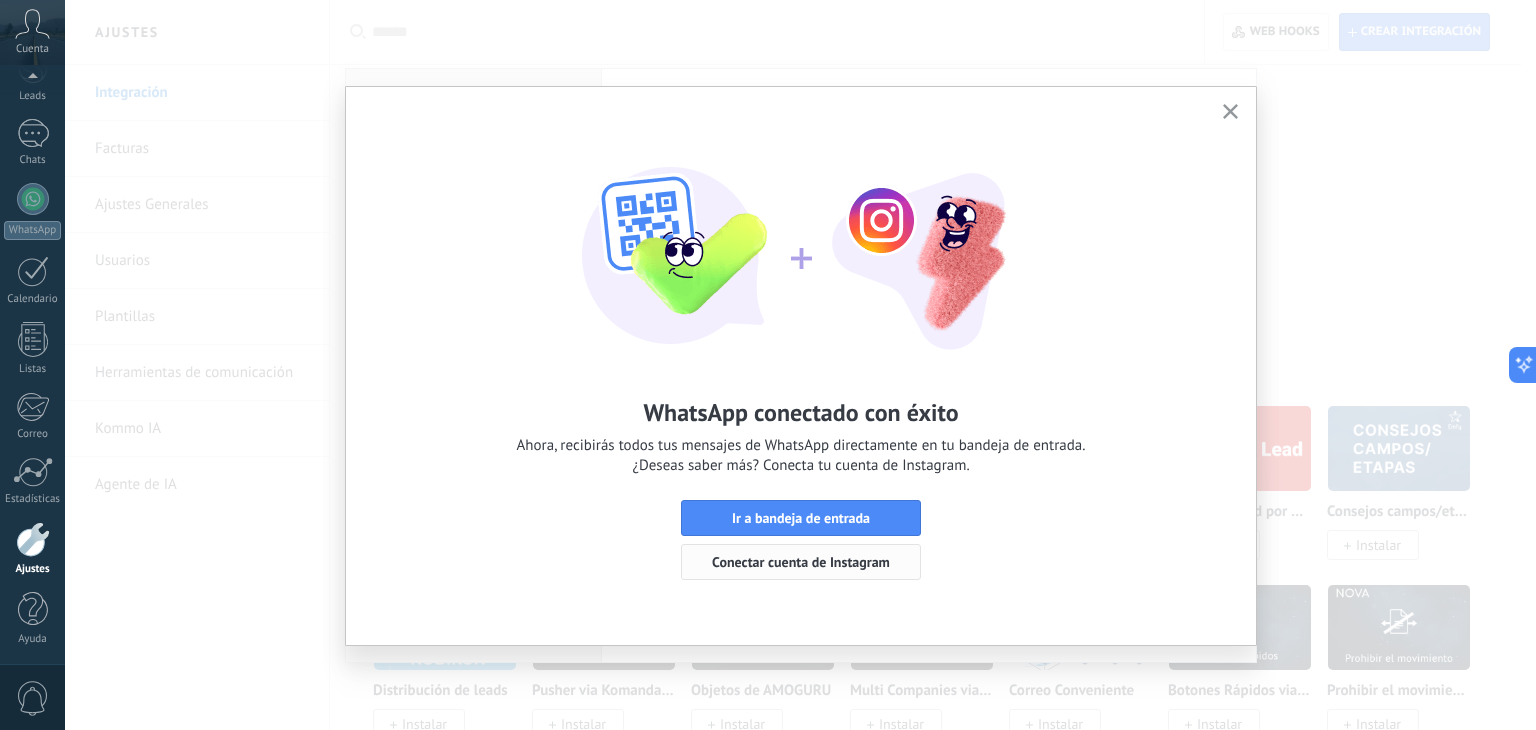 click on "Conectar cuenta de Instagram" at bounding box center (801, 562) 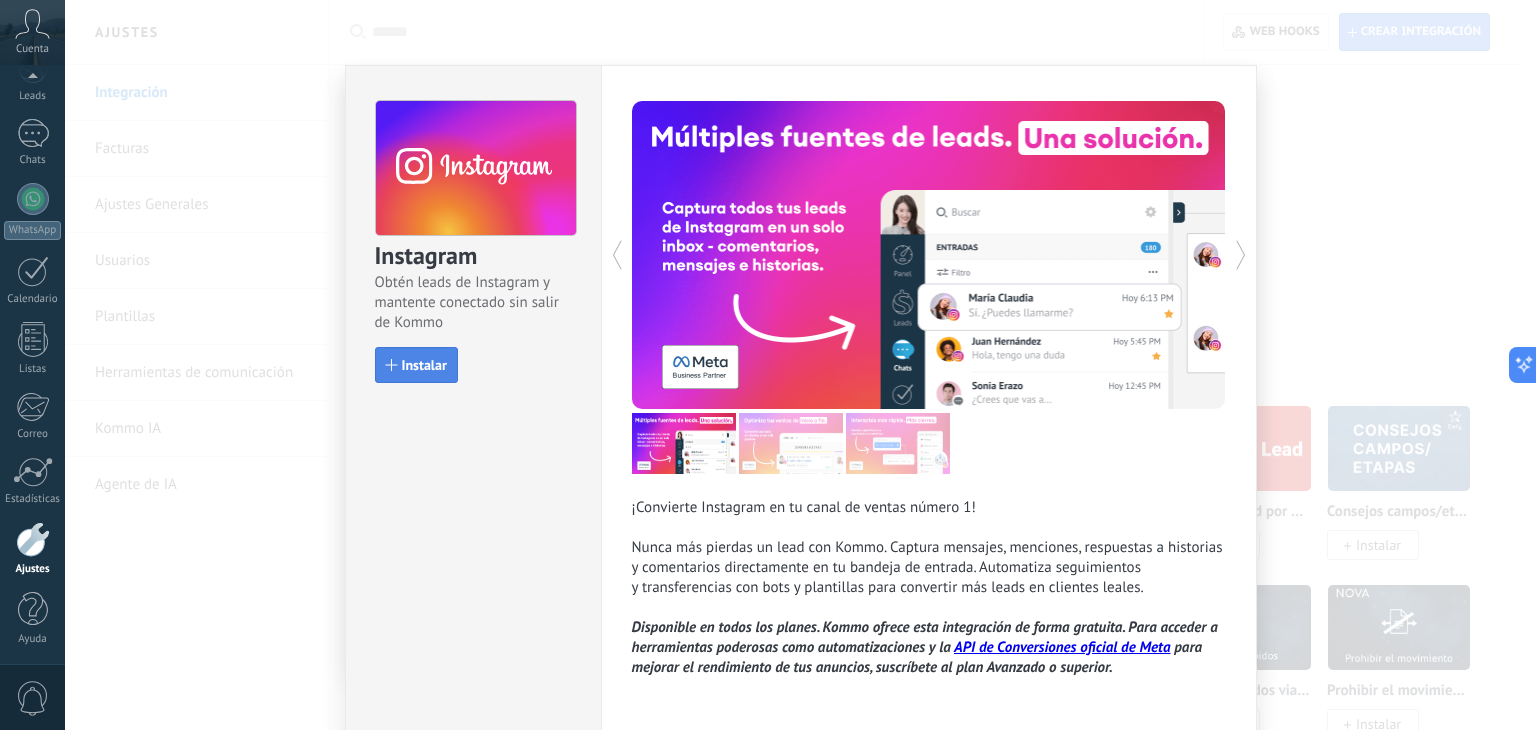 click on "Instalar" at bounding box center [424, 365] 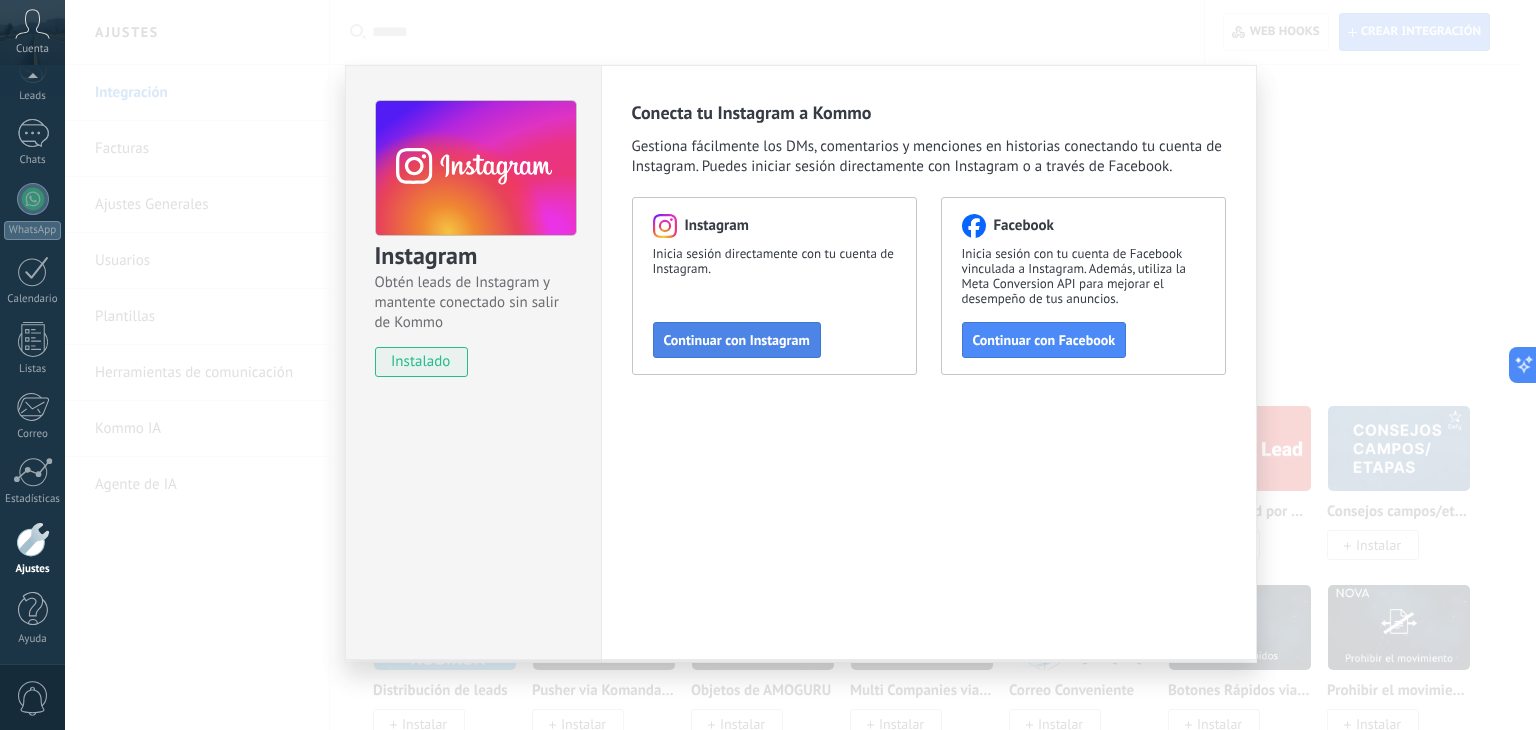 click on "Continuar con Instagram" at bounding box center [737, 340] 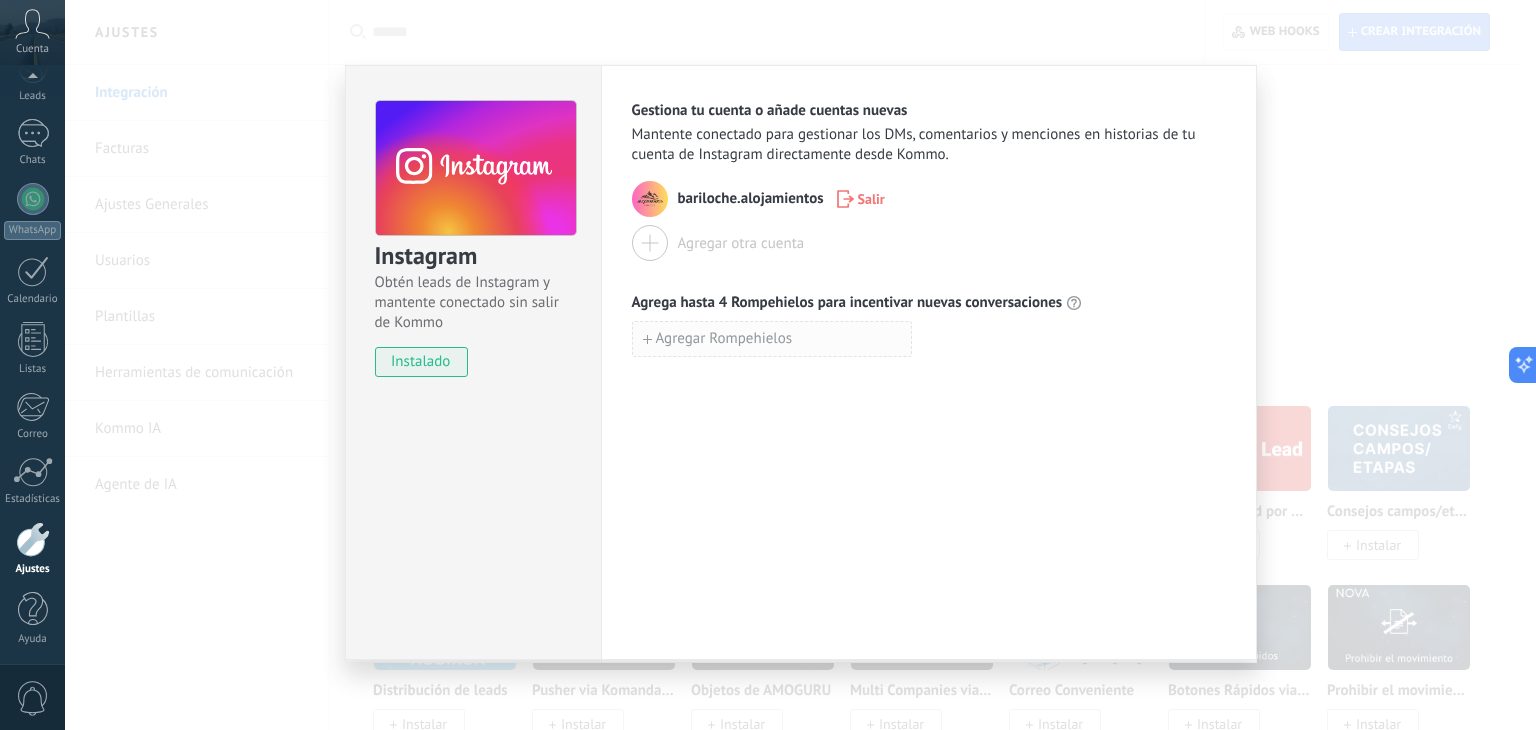click on "Agregar Rompehielos" at bounding box center (724, 339) 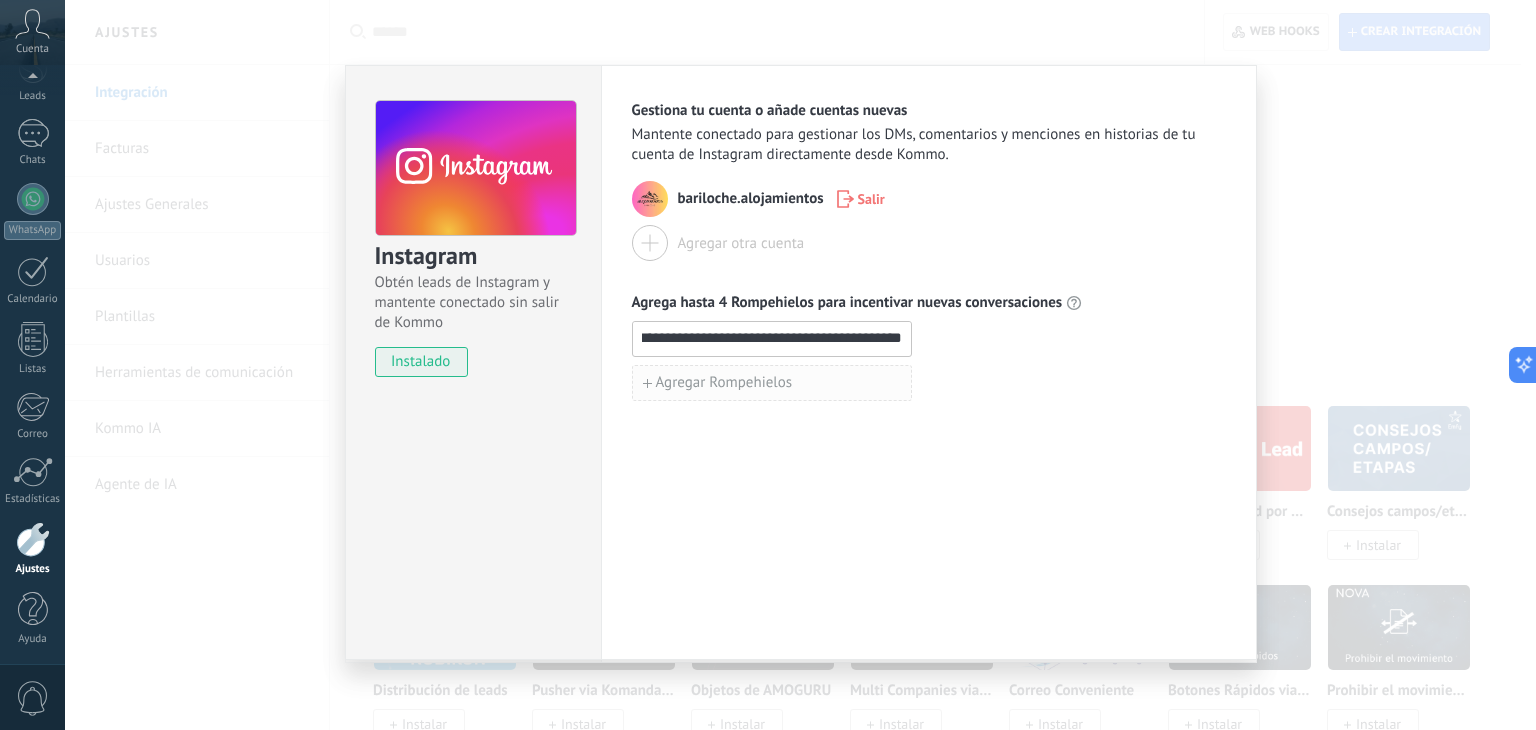 scroll, scrollTop: 0, scrollLeft: 23, axis: horizontal 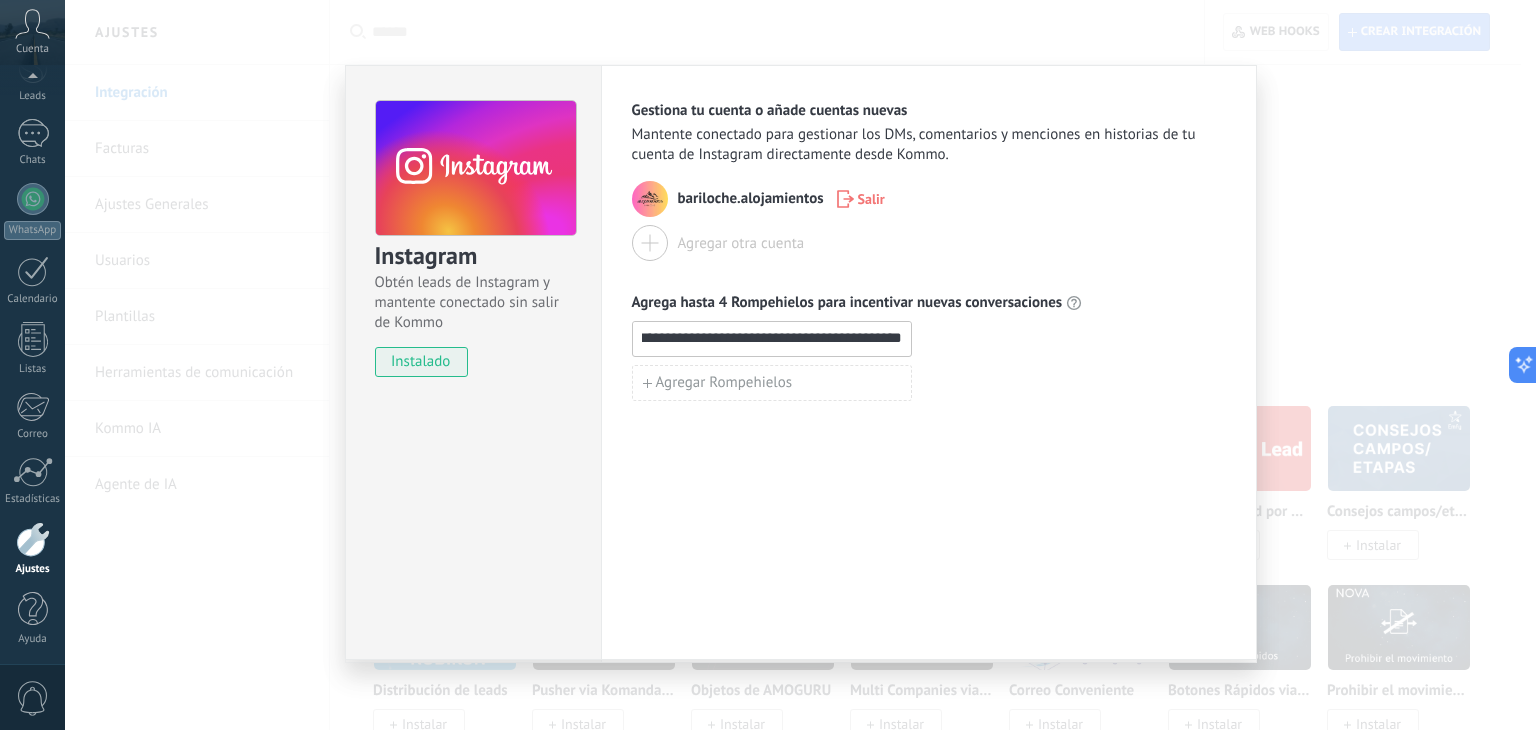 type on "**********" 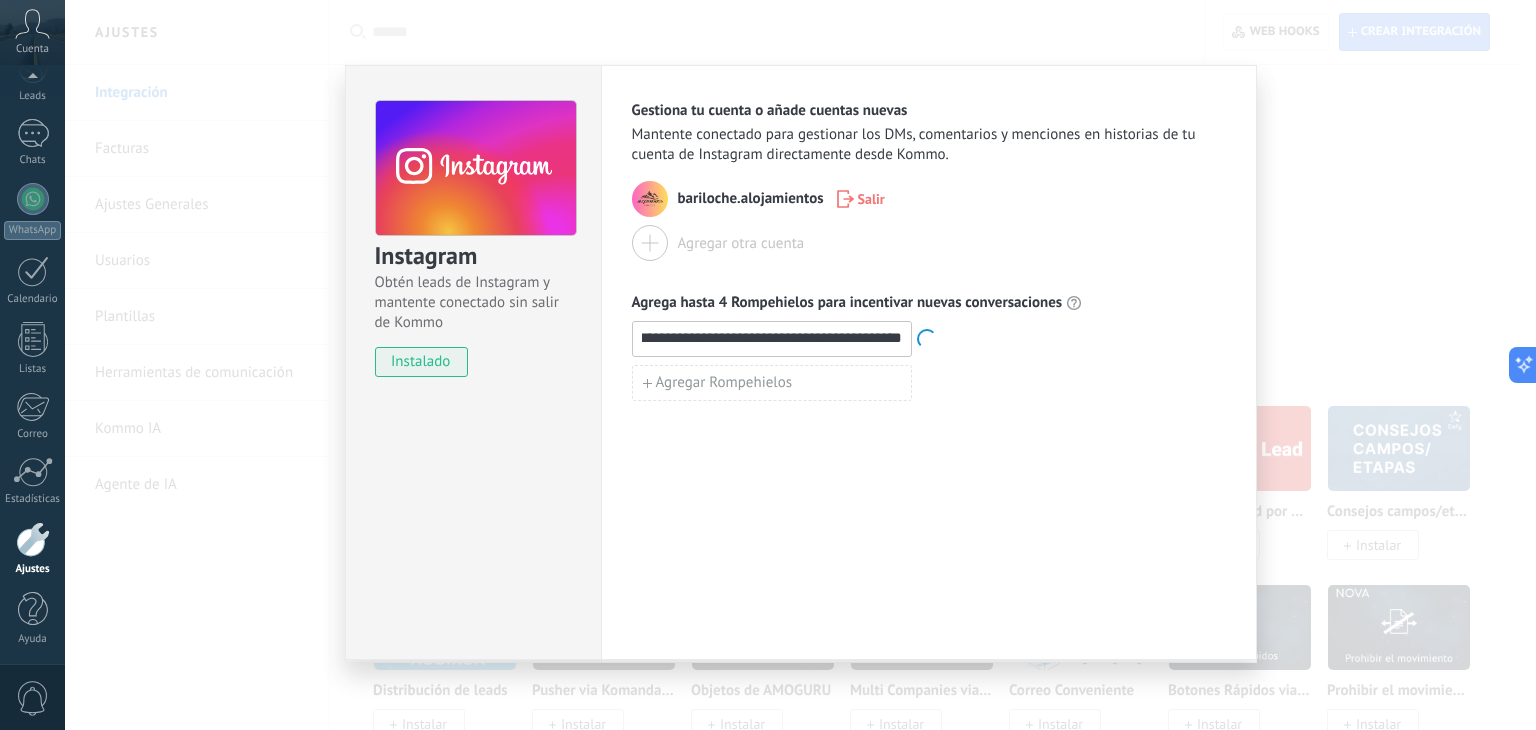 click on "**********" at bounding box center [929, 362] 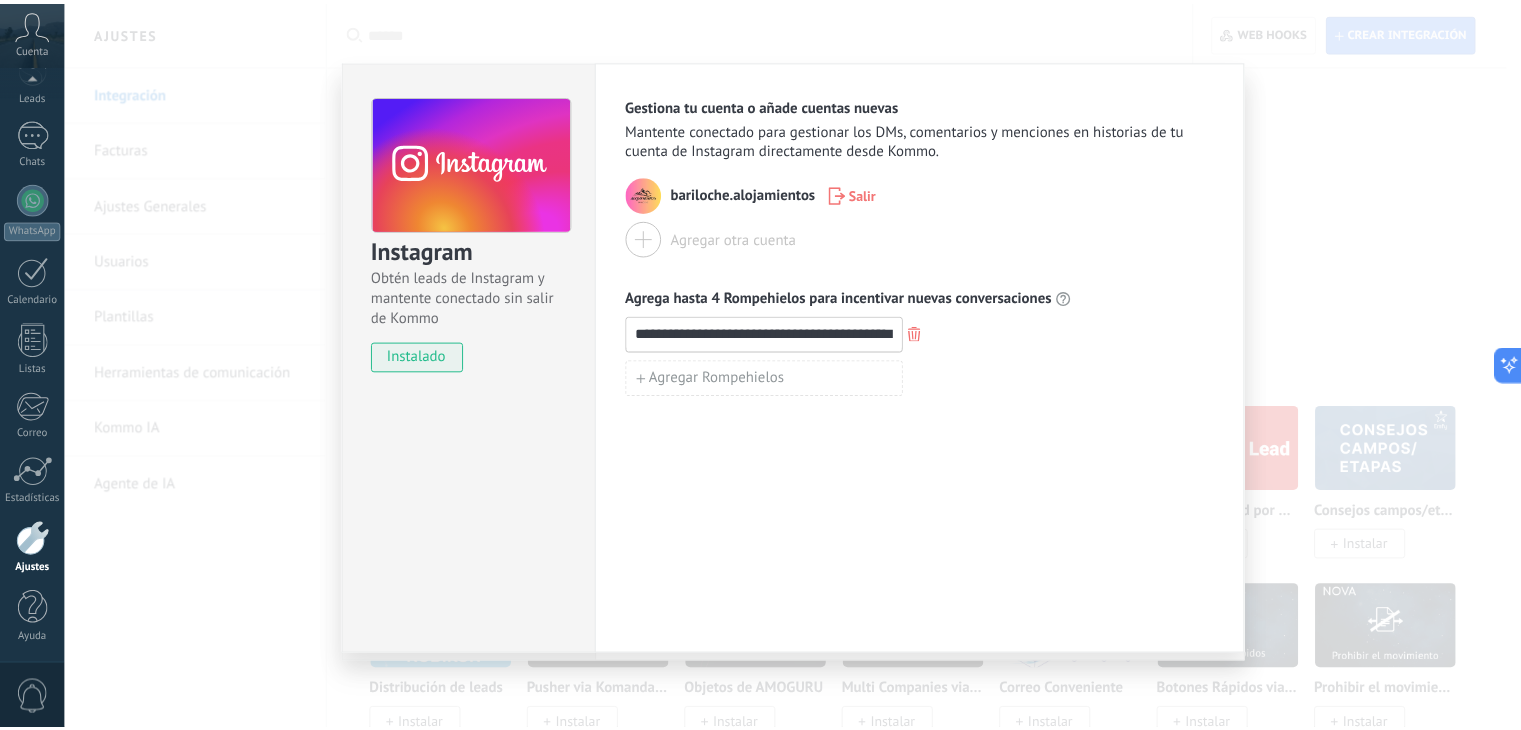 scroll, scrollTop: 0, scrollLeft: 0, axis: both 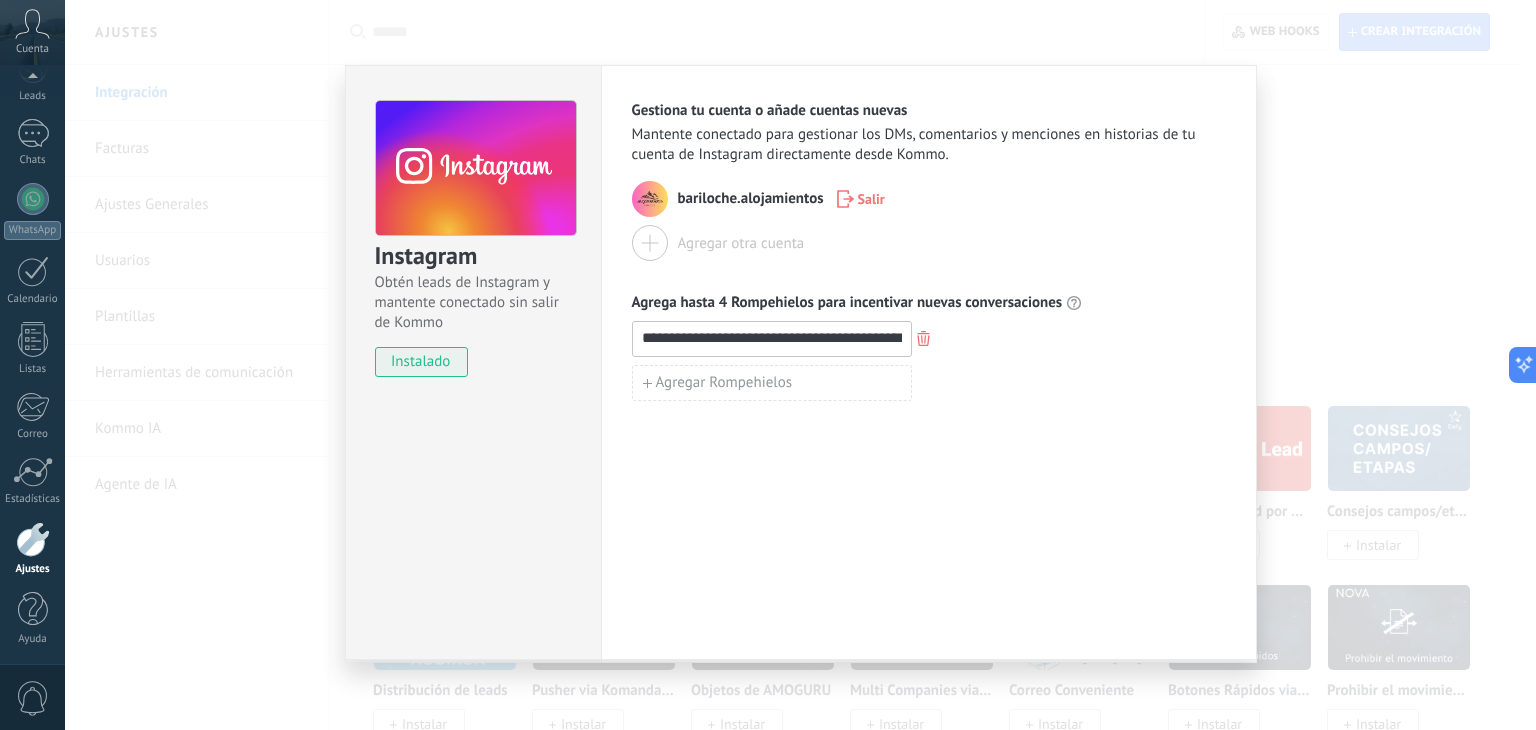 click on "**********" at bounding box center (800, 365) 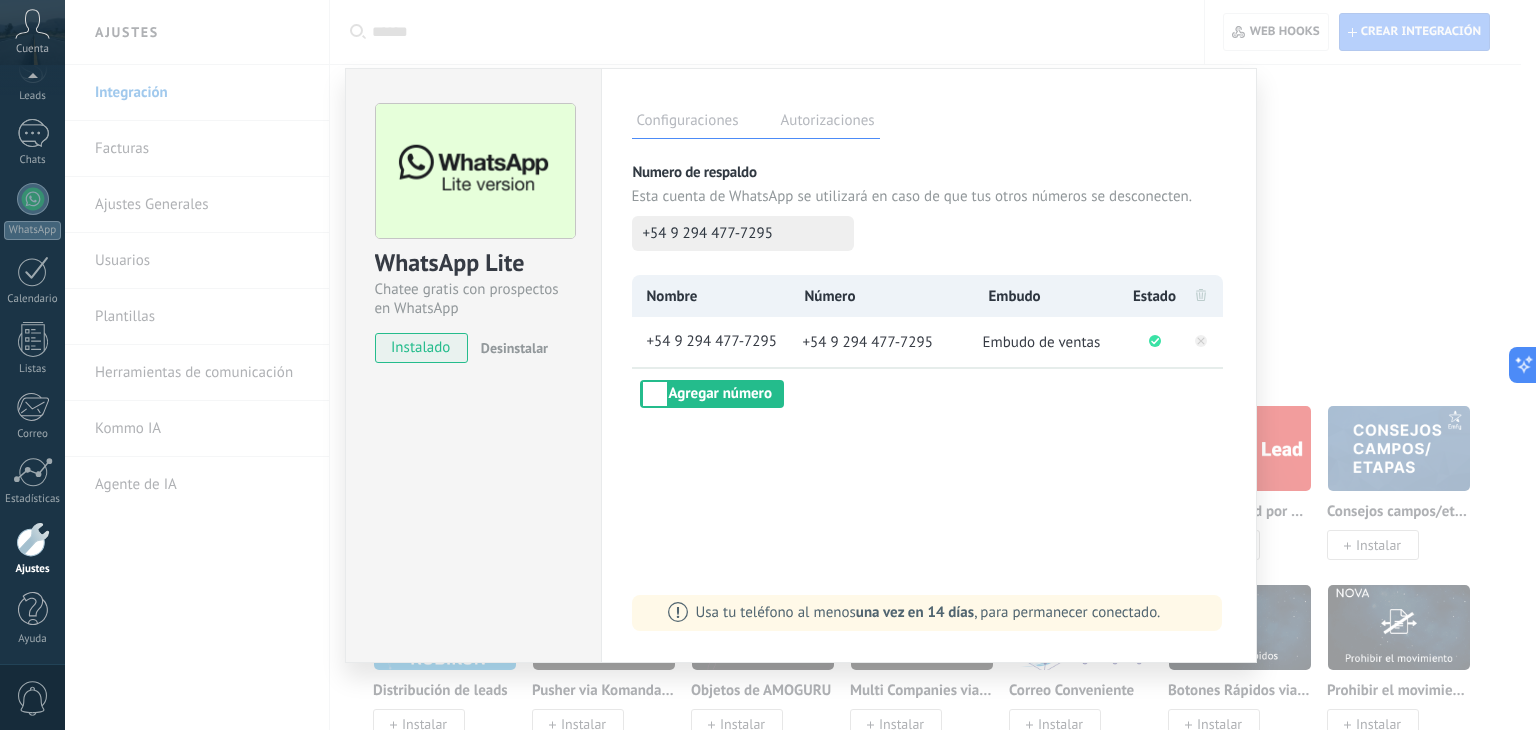 click on "WhatsApp Lite Chatee gratis con prospectos en WhatsApp instalado Desinstalar Configuraciones Autorizaciones Esta pestaña registra a los usuarios que han concedido acceso a las integración a esta cuenta. Si deseas remover la posibilidad que un usuario pueda enviar solicitudes a la cuenta en nombre de esta integración, puedes revocar el acceso. Si el acceso a todos los usuarios es revocado, la integración dejará de funcionar. Esta aplicacion está instalada, pero nadie le ha dado acceso aun. Más de 2 mil millones de personas utilizan activamente WhatsApp para conectarse con amigos, familiares y empresas. Esta integración agrega el chat más popular a tu arsenal de comunicación: captura automáticamente leads desde los mensajes entrantes, comparte el acceso al chat con todo tu equipo y potencia todo con las herramientas integradas de Kommo, como el botón de compromiso y Salesbot. más _:  Guardar Numero de respaldo Esta cuenta de WhatsApp se utilizará en caso de que tus otros números se desconecten." at bounding box center [800, 365] 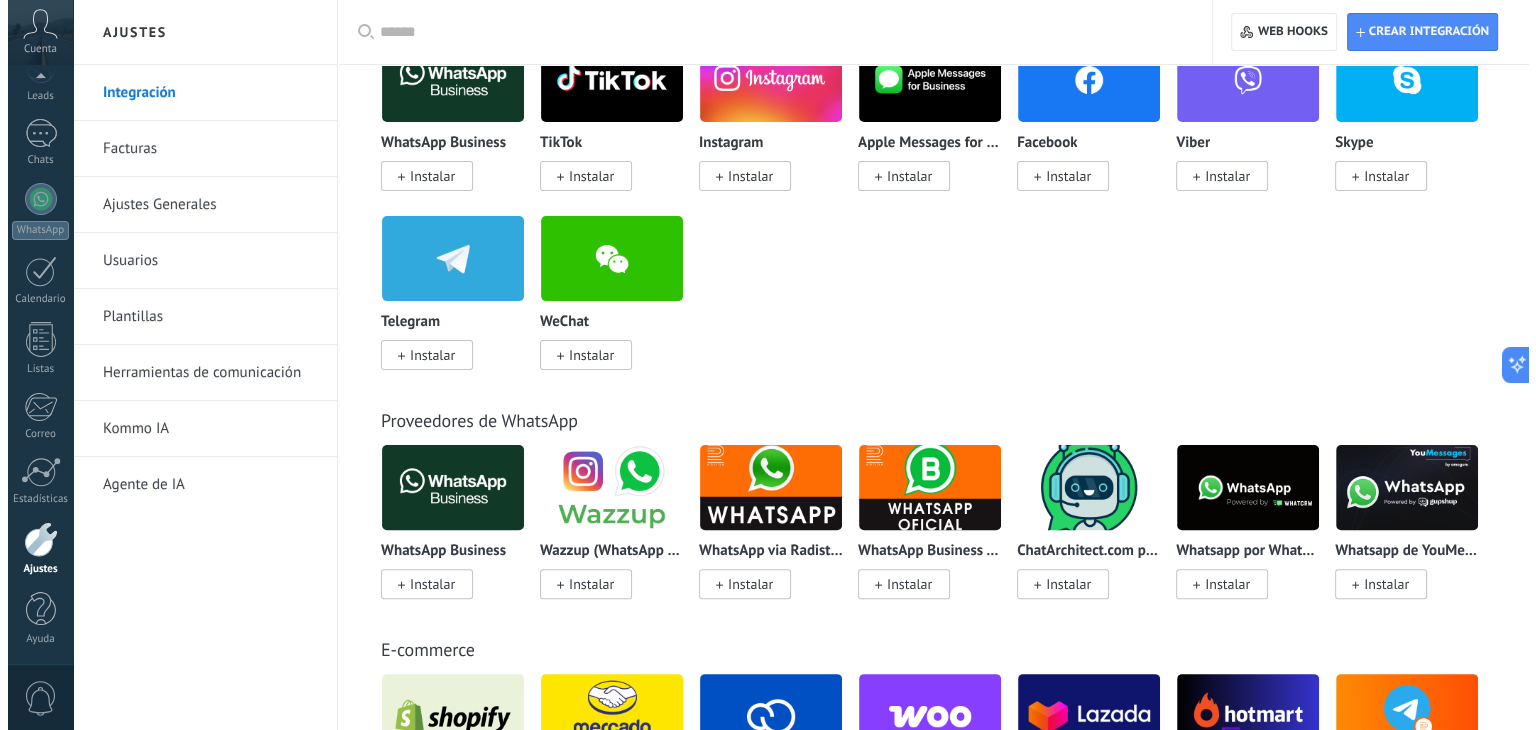 scroll, scrollTop: 376, scrollLeft: 0, axis: vertical 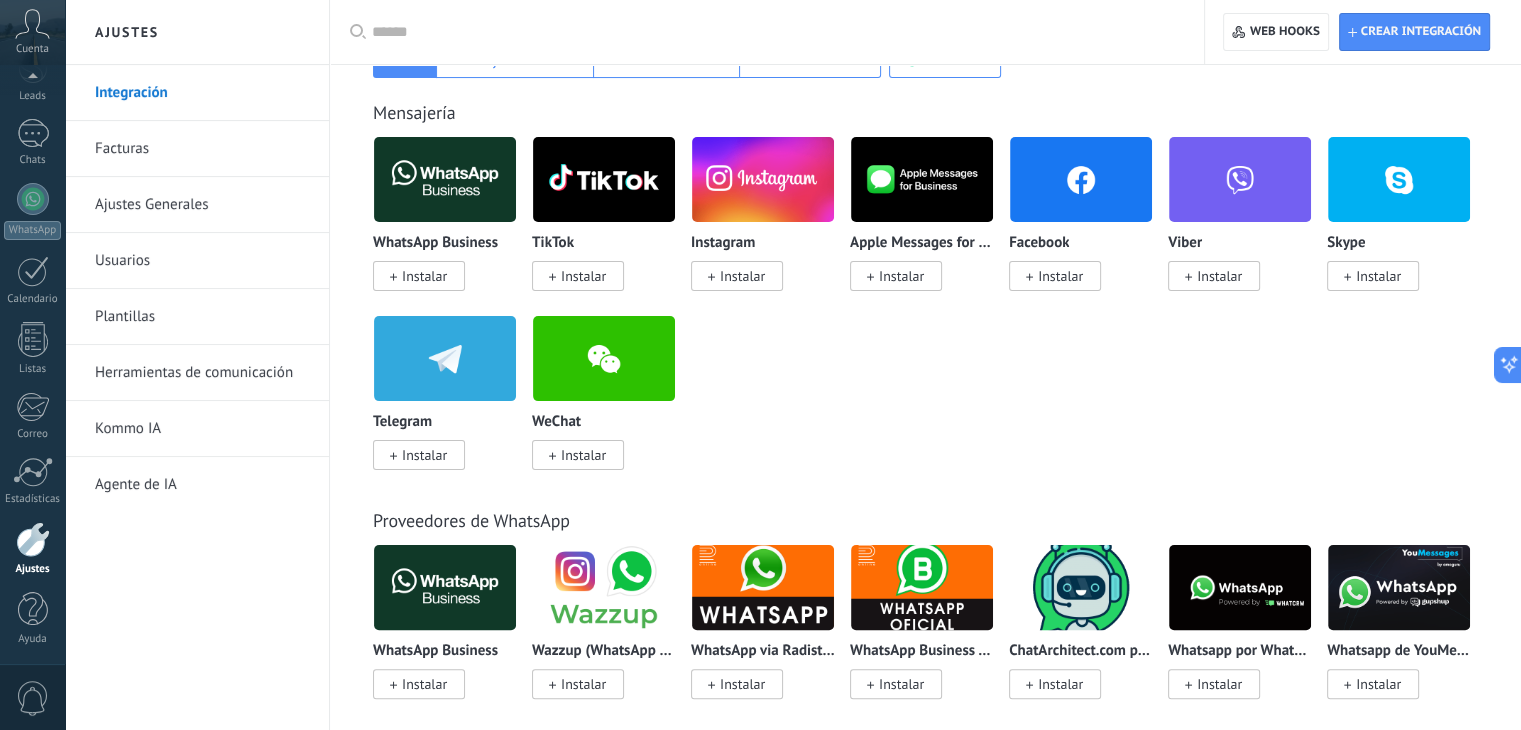 click on "Instalar" at bounding box center (1060, 276) 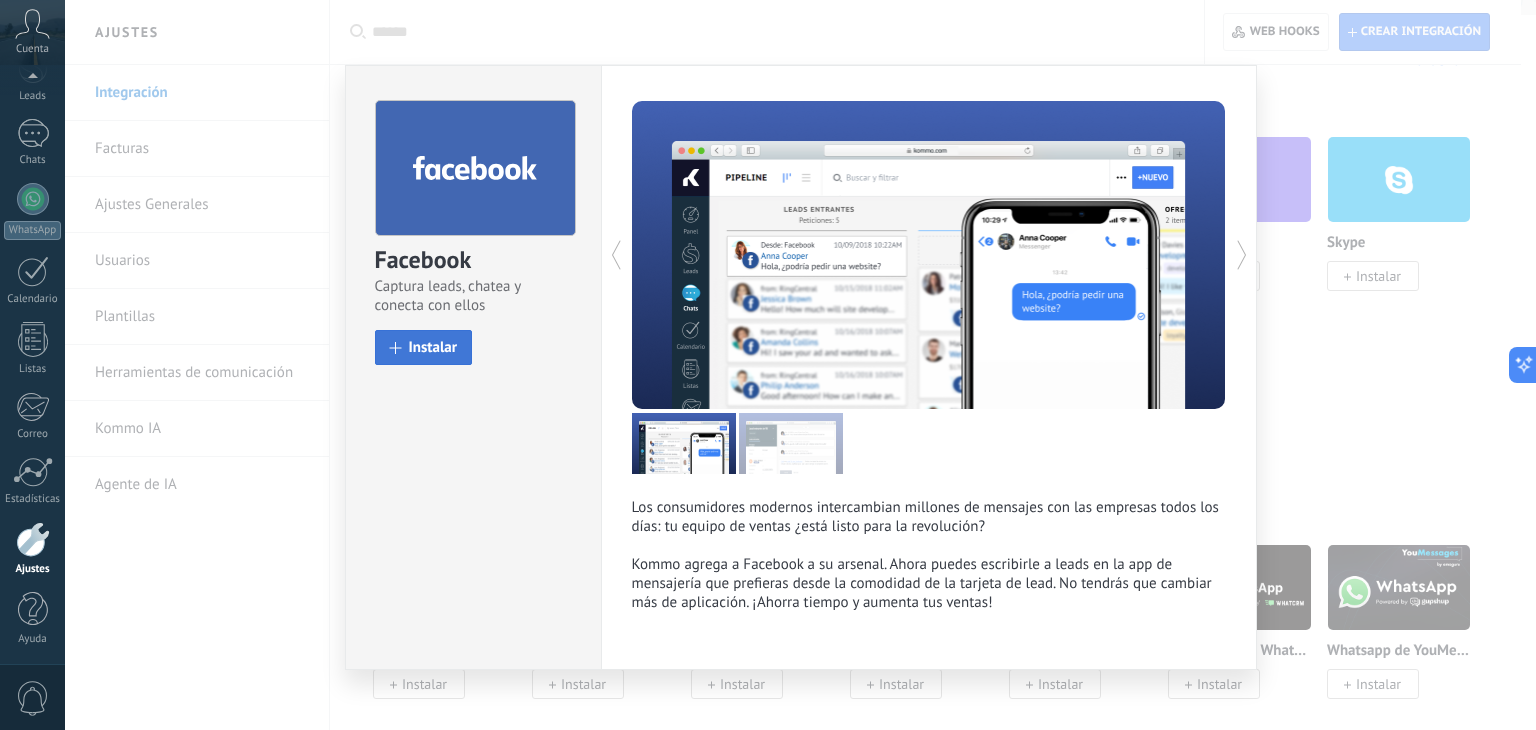 click on "Instalar" at bounding box center [433, 347] 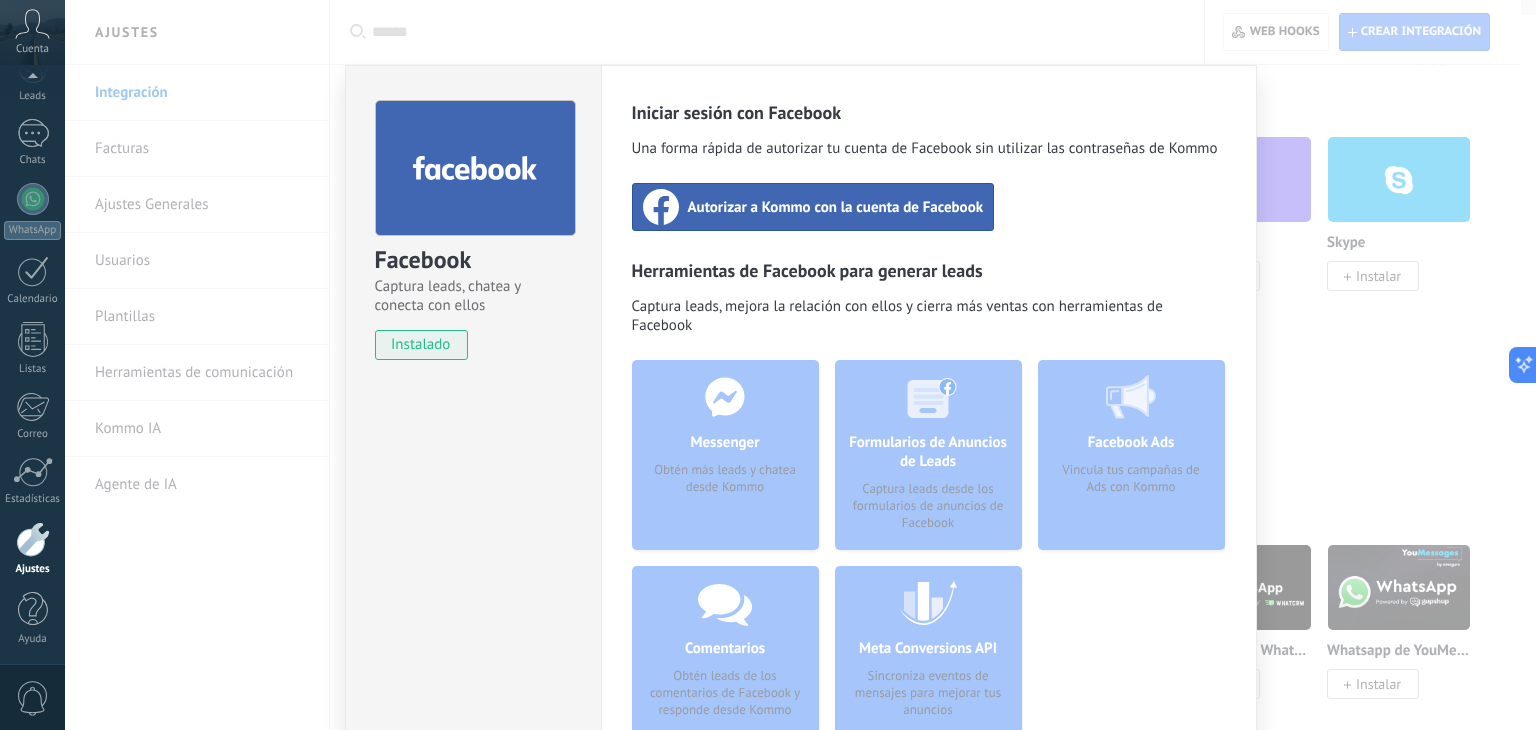 click on "Autorizar a Kommo con la cuenta de Facebook" at bounding box center [836, 207] 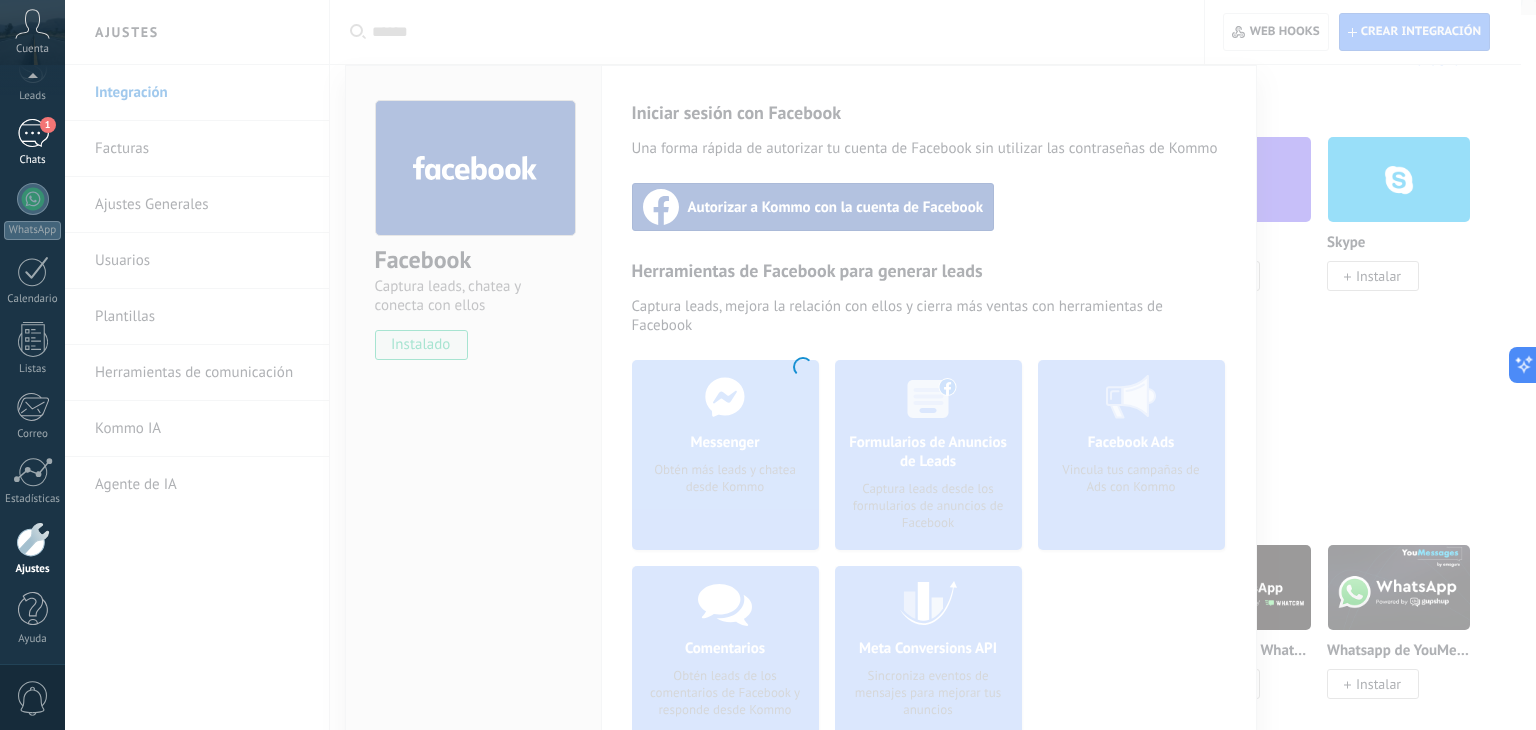 click on "1
Chats" at bounding box center [32, 143] 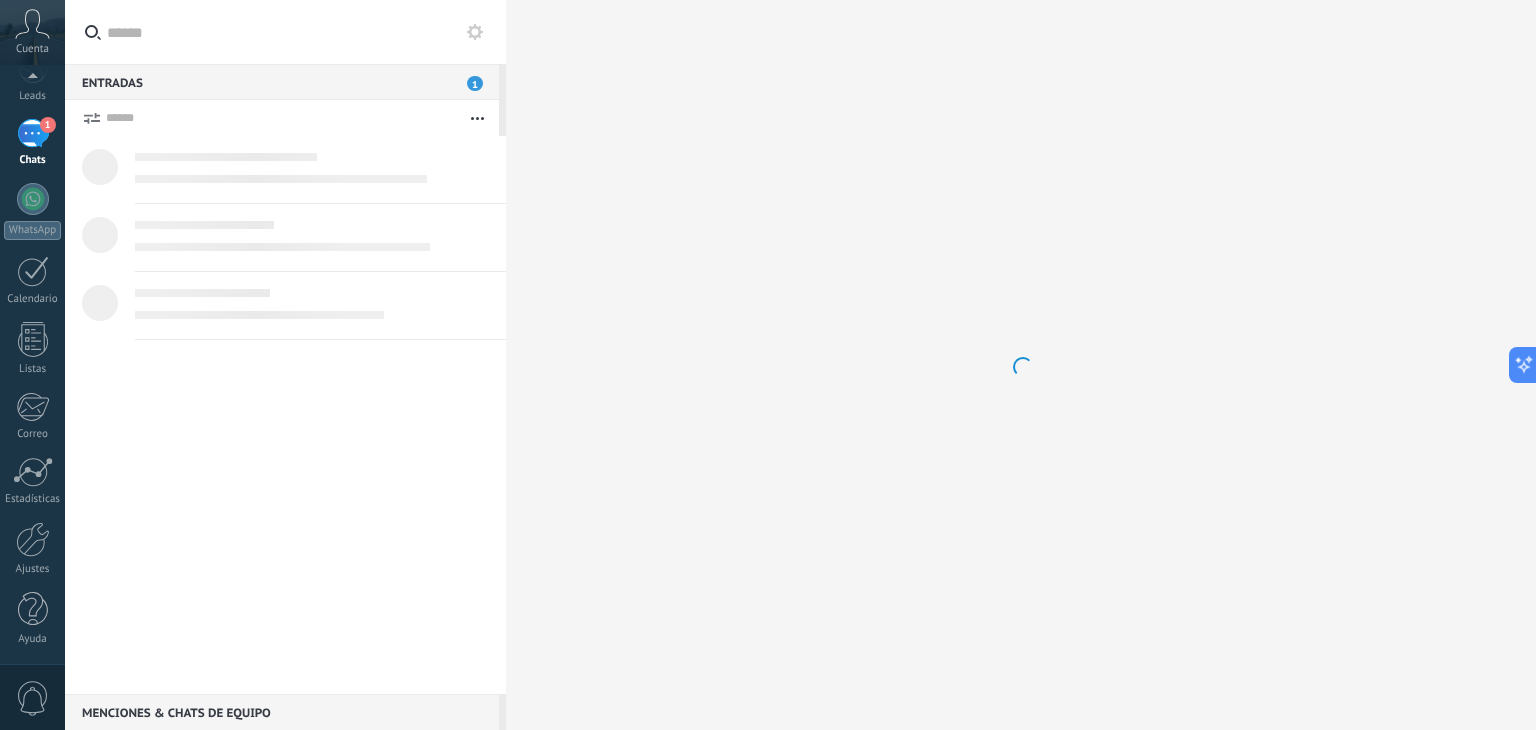 scroll, scrollTop: 0, scrollLeft: 0, axis: both 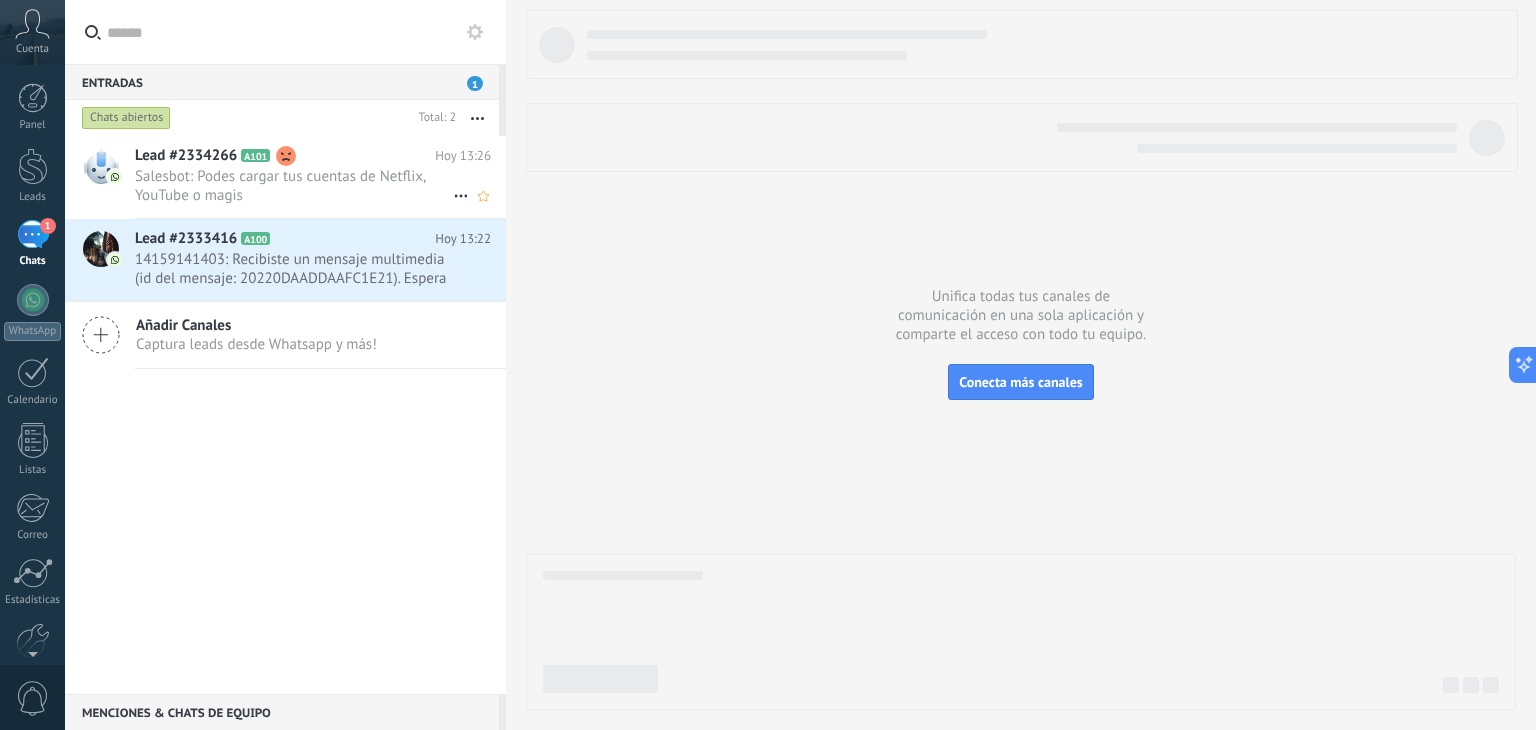 click on "Salesbot: Podes cargar tus cuentas de Netflix, YouTube o magis" at bounding box center (294, 186) 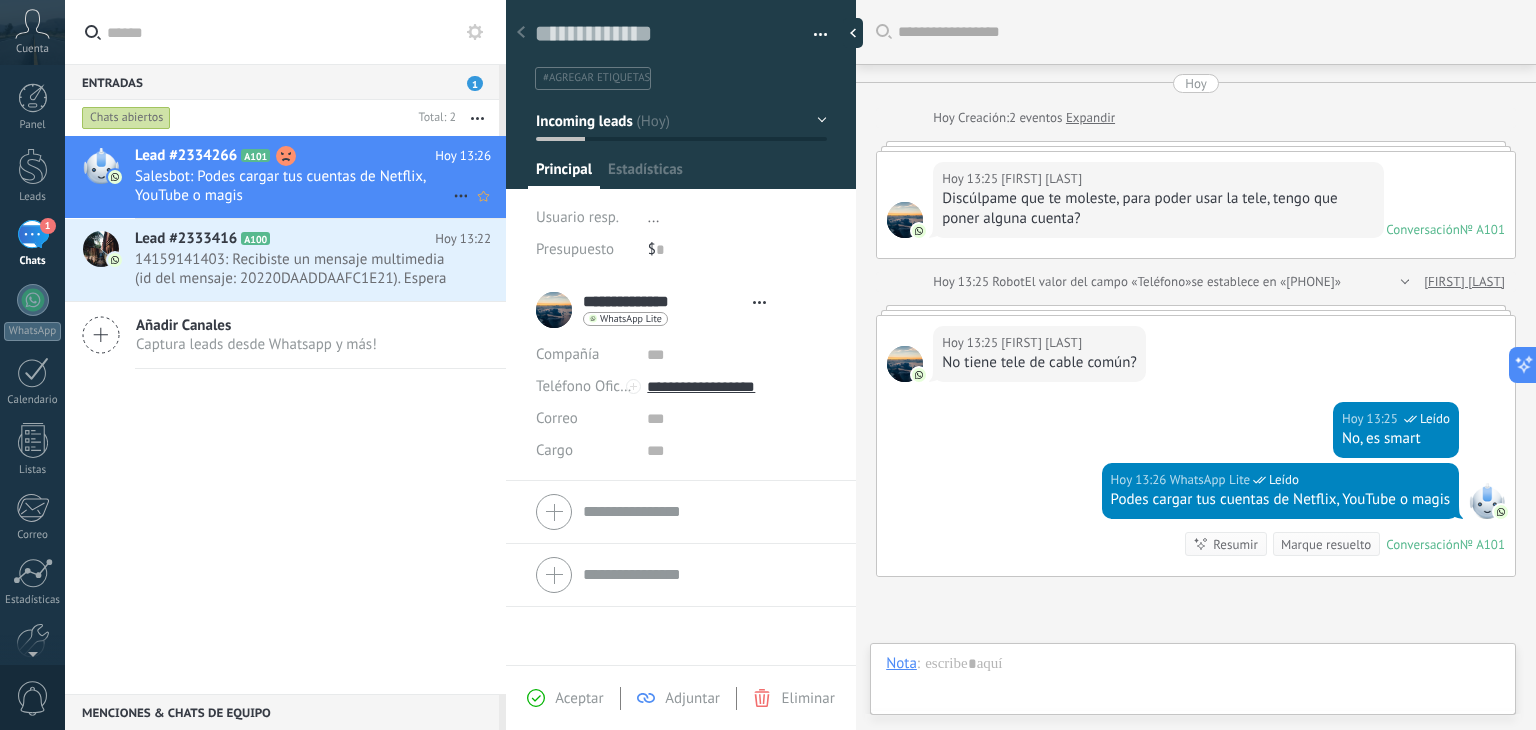 scroll, scrollTop: 231, scrollLeft: 0, axis: vertical 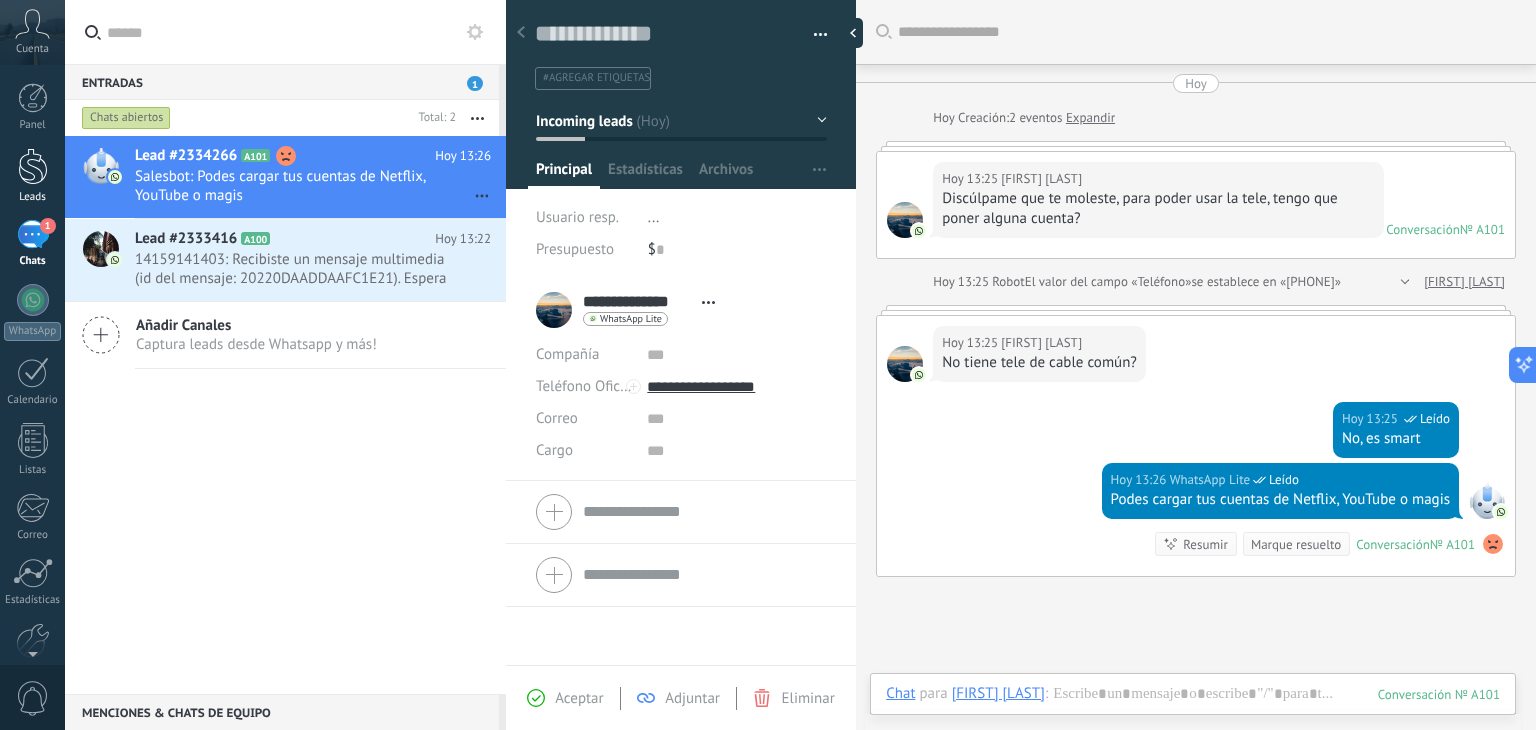 click at bounding box center (33, 166) 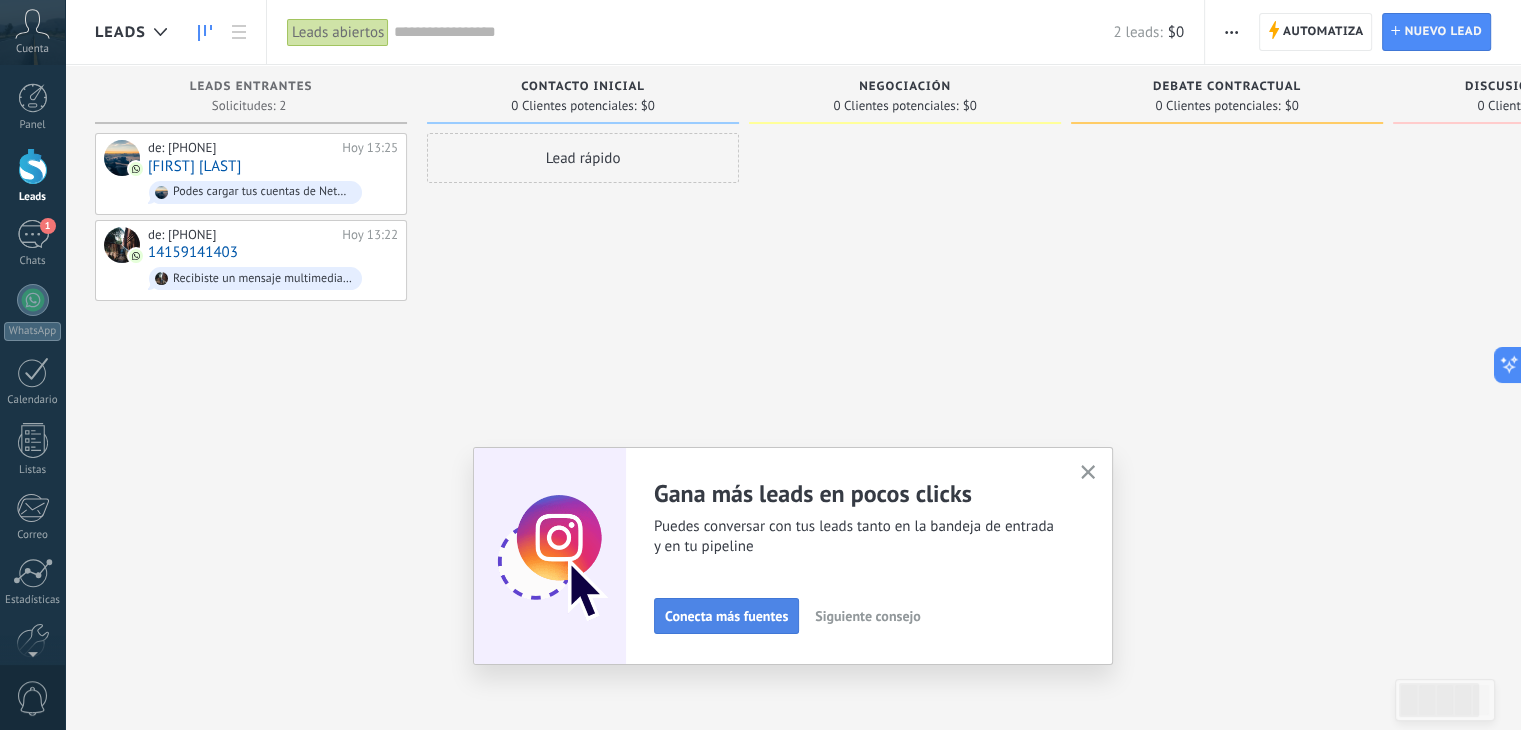 click on "Conecta más fuentes" at bounding box center (726, 616) 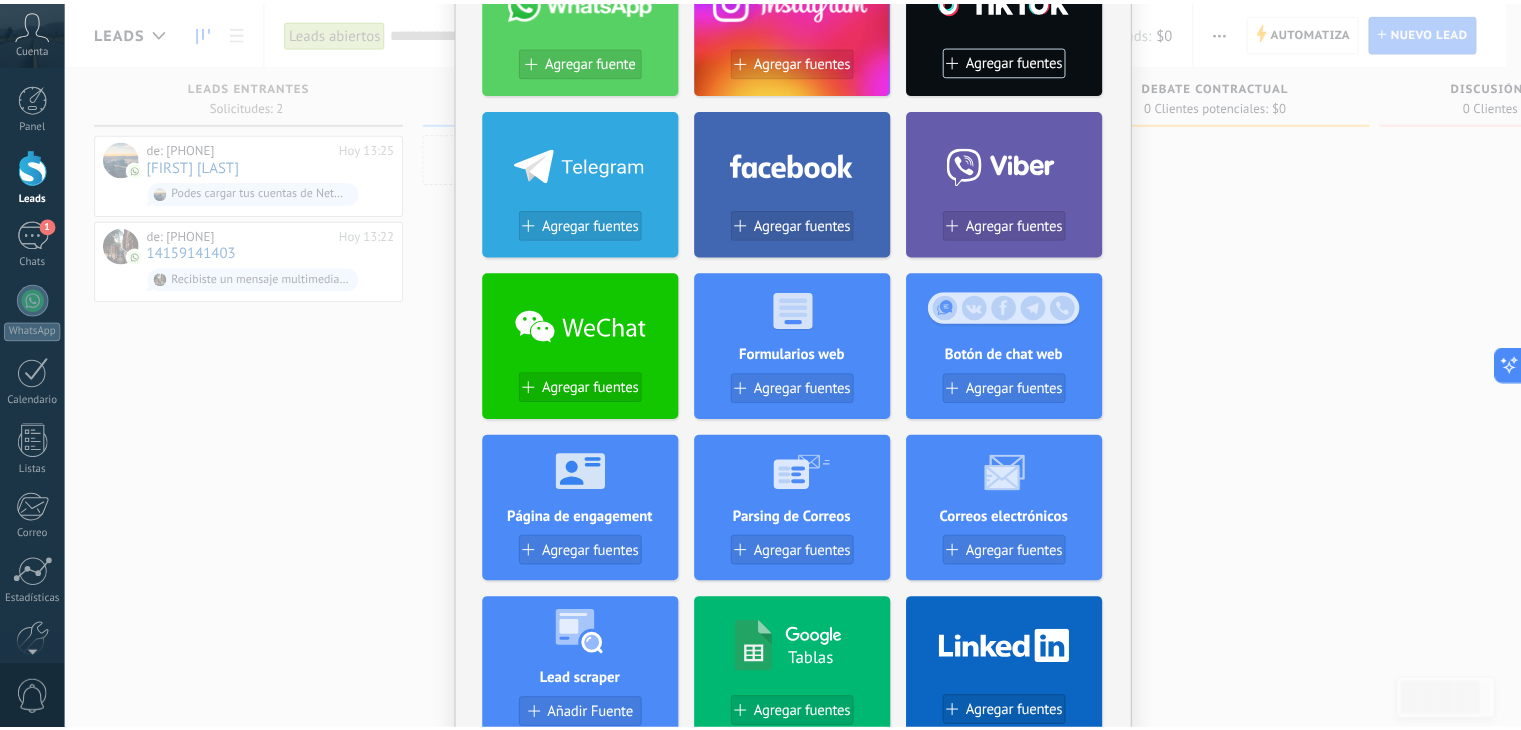 scroll, scrollTop: 0, scrollLeft: 0, axis: both 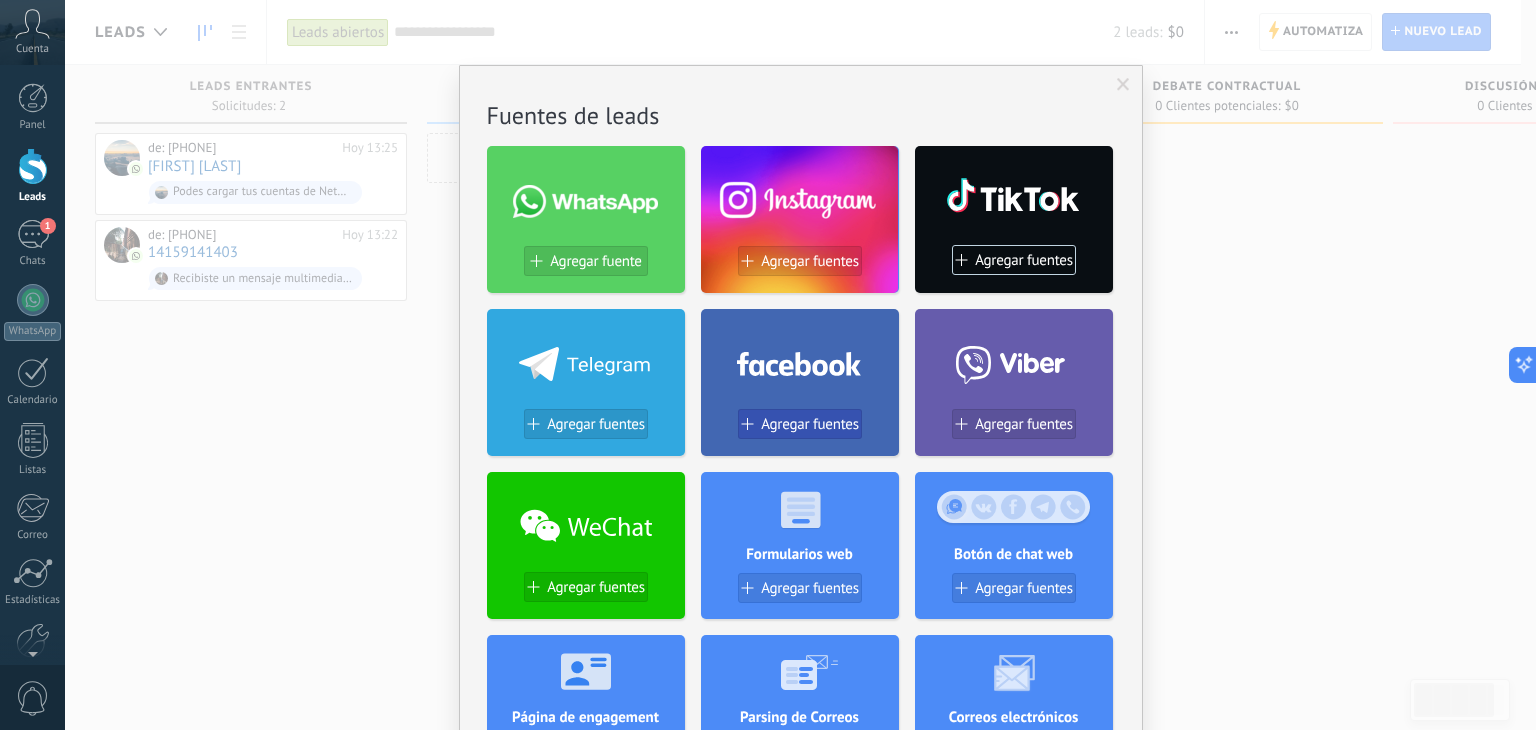 click on "Agregar fuentes" at bounding box center (810, 424) 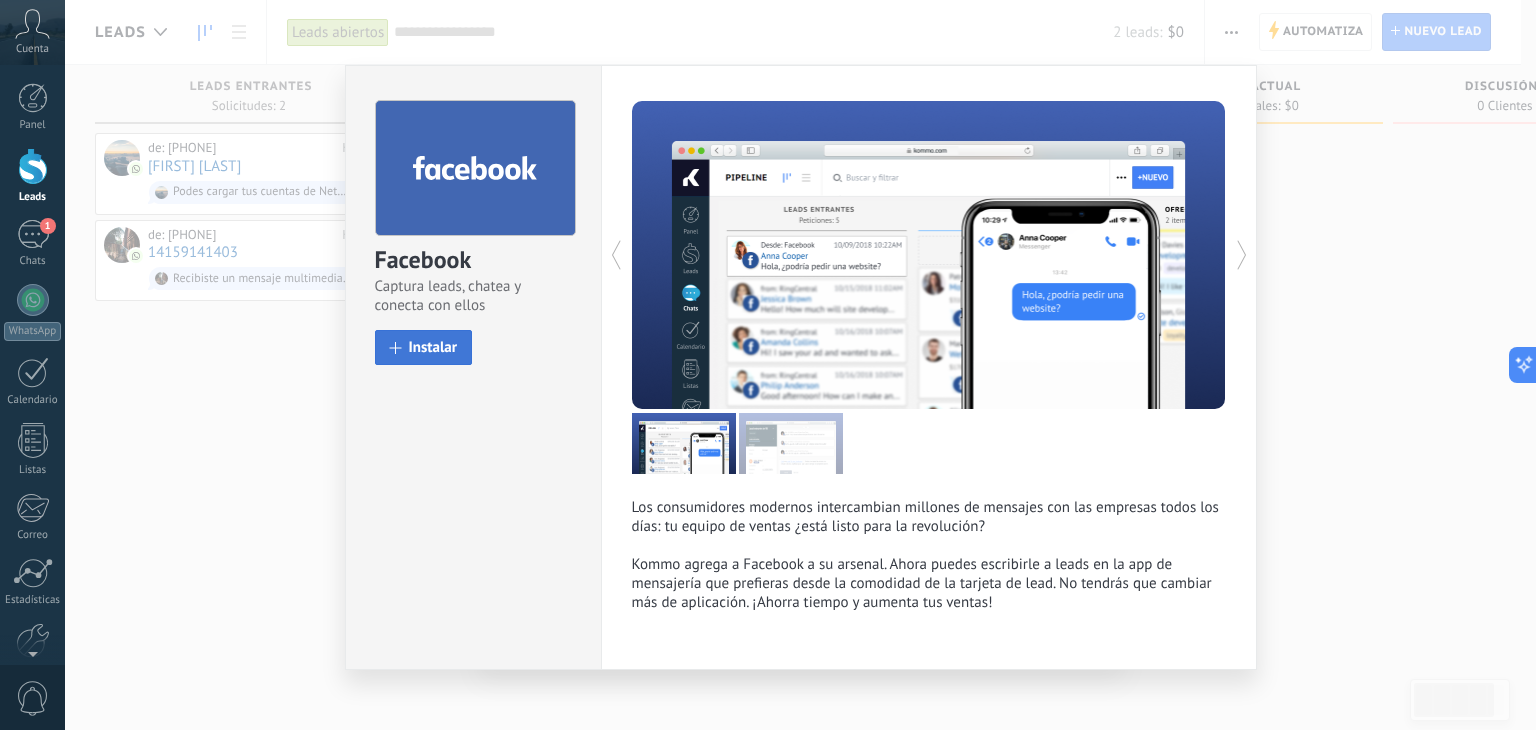 click on "Instalar" at bounding box center [433, 347] 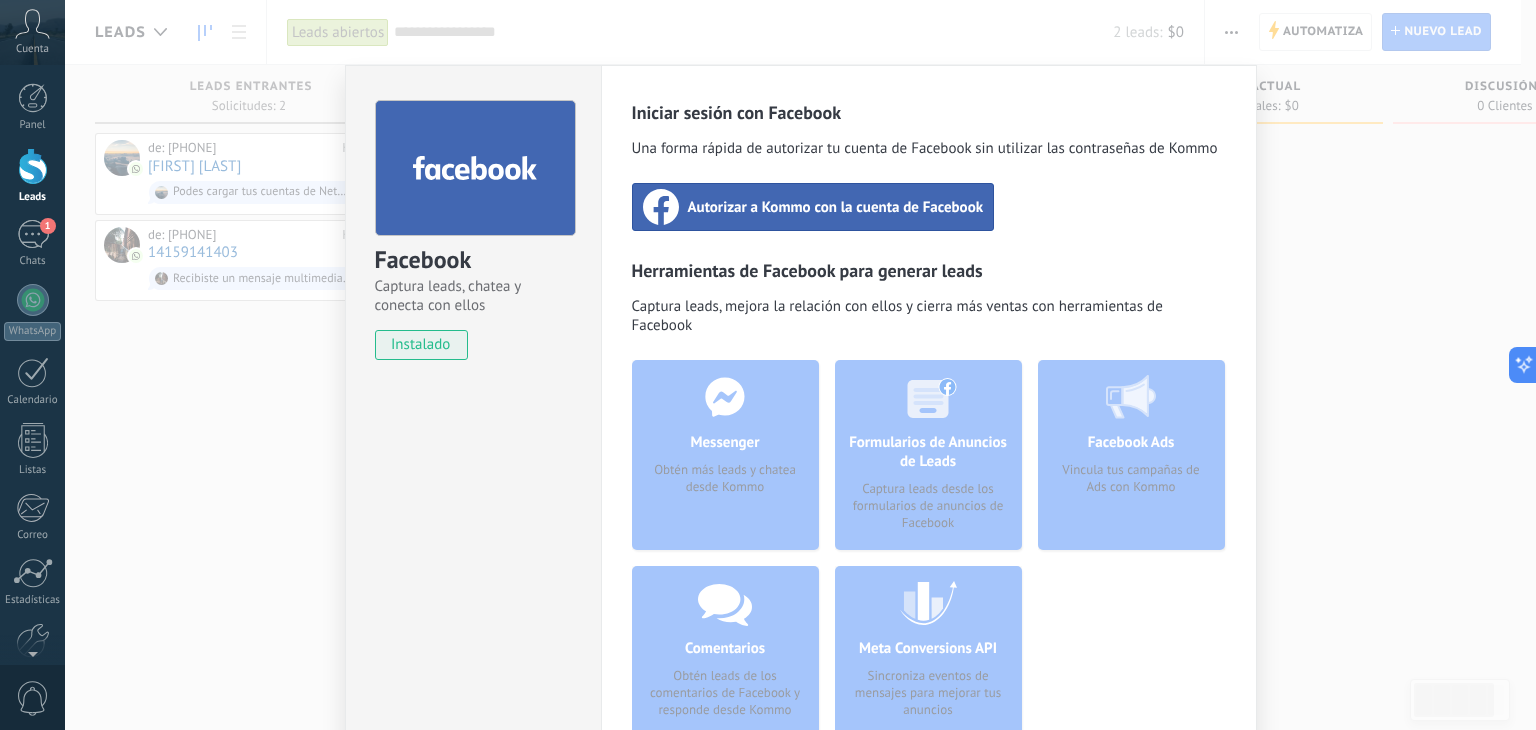 click on "Autorizar a Kommo con la cuenta de Facebook" at bounding box center [836, 207] 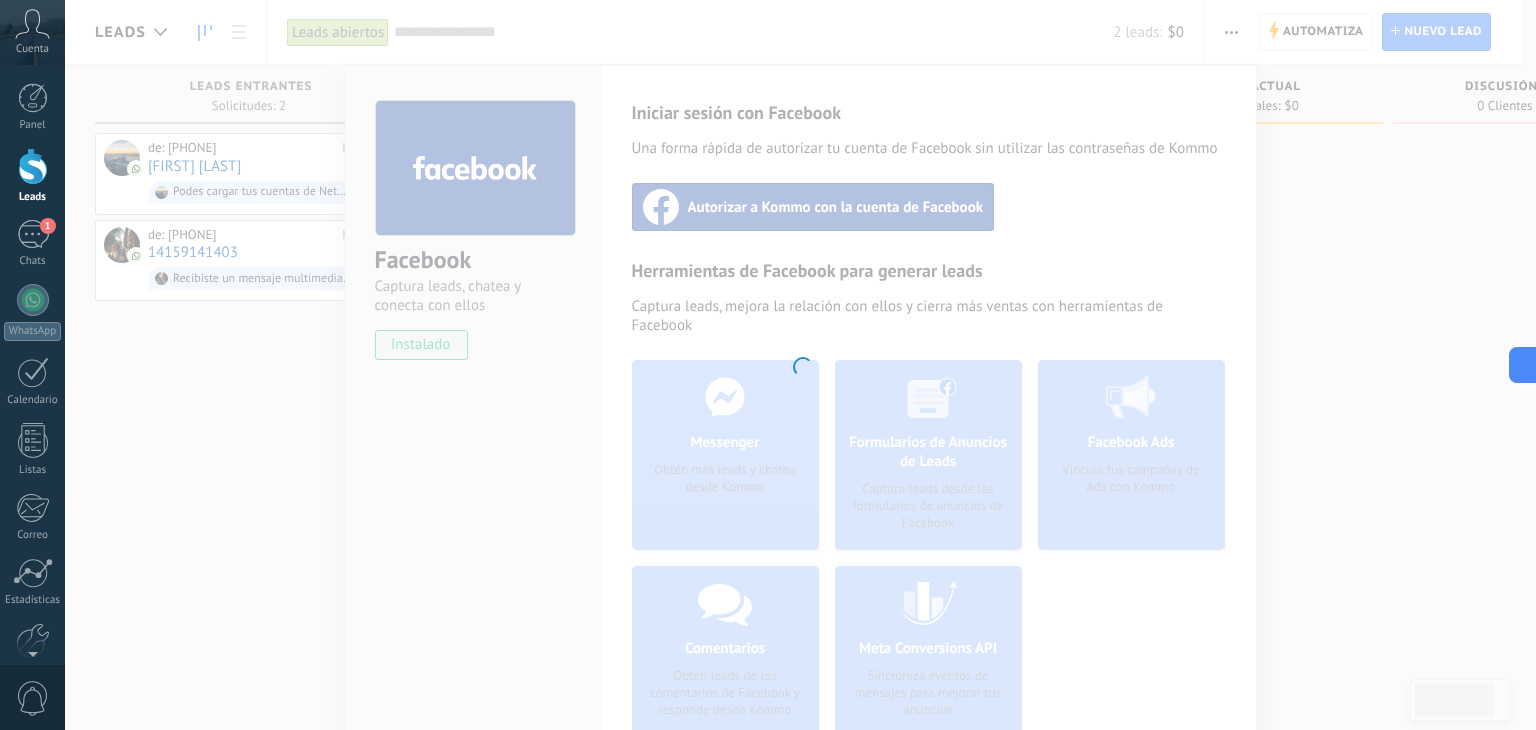 click at bounding box center (800, 365) 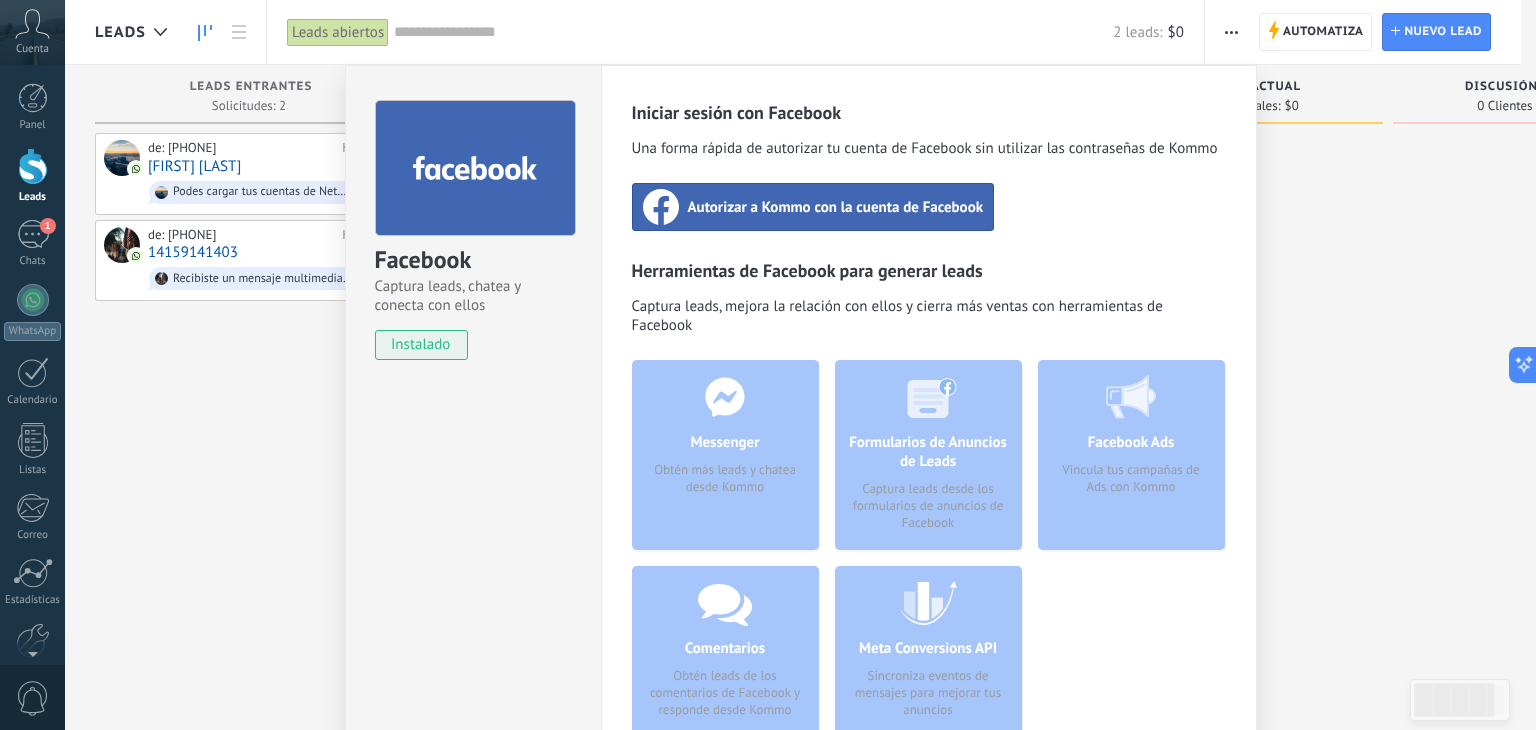 click on "Facebook Captura leads, chatea y conecta con ellos instalado Desinstalar" at bounding box center [473, 447] 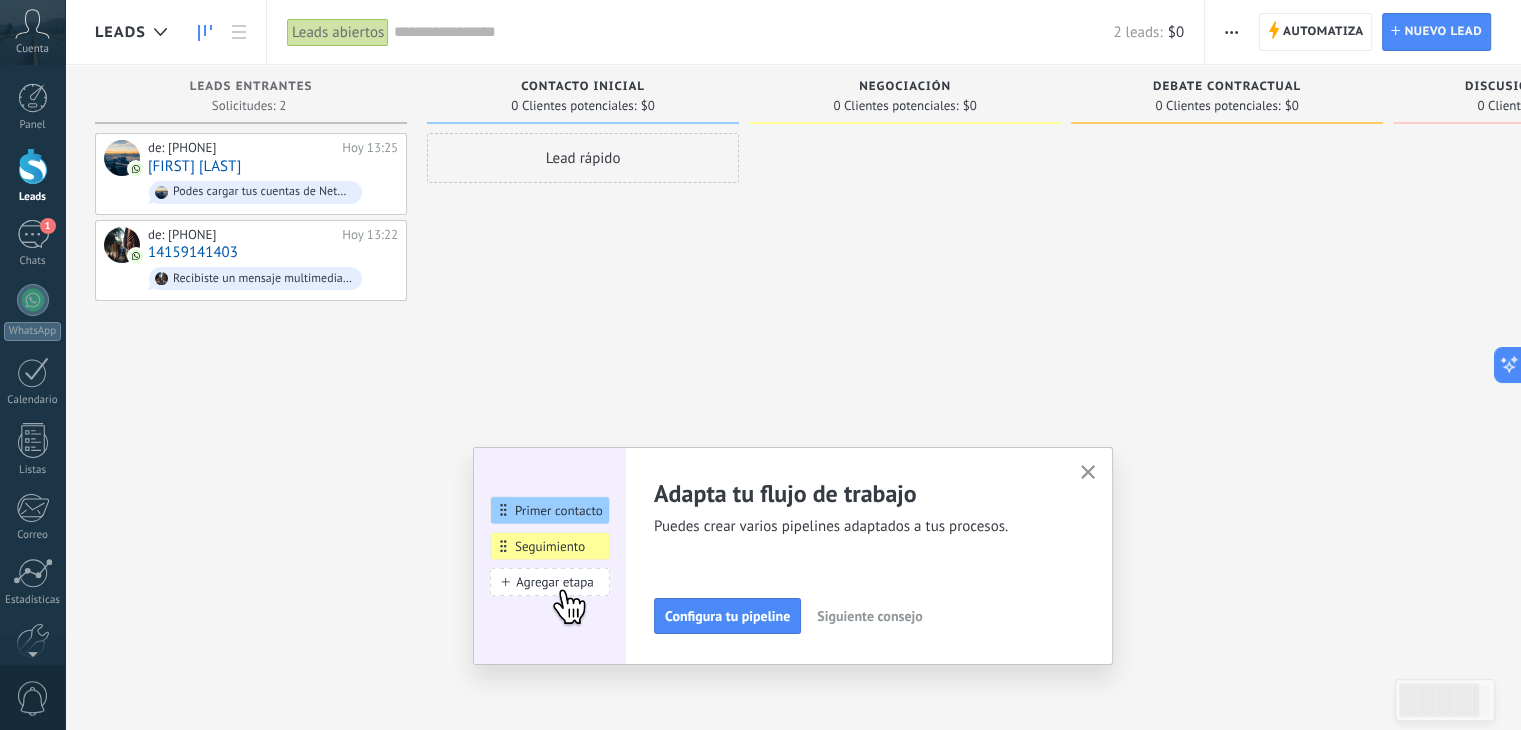 click 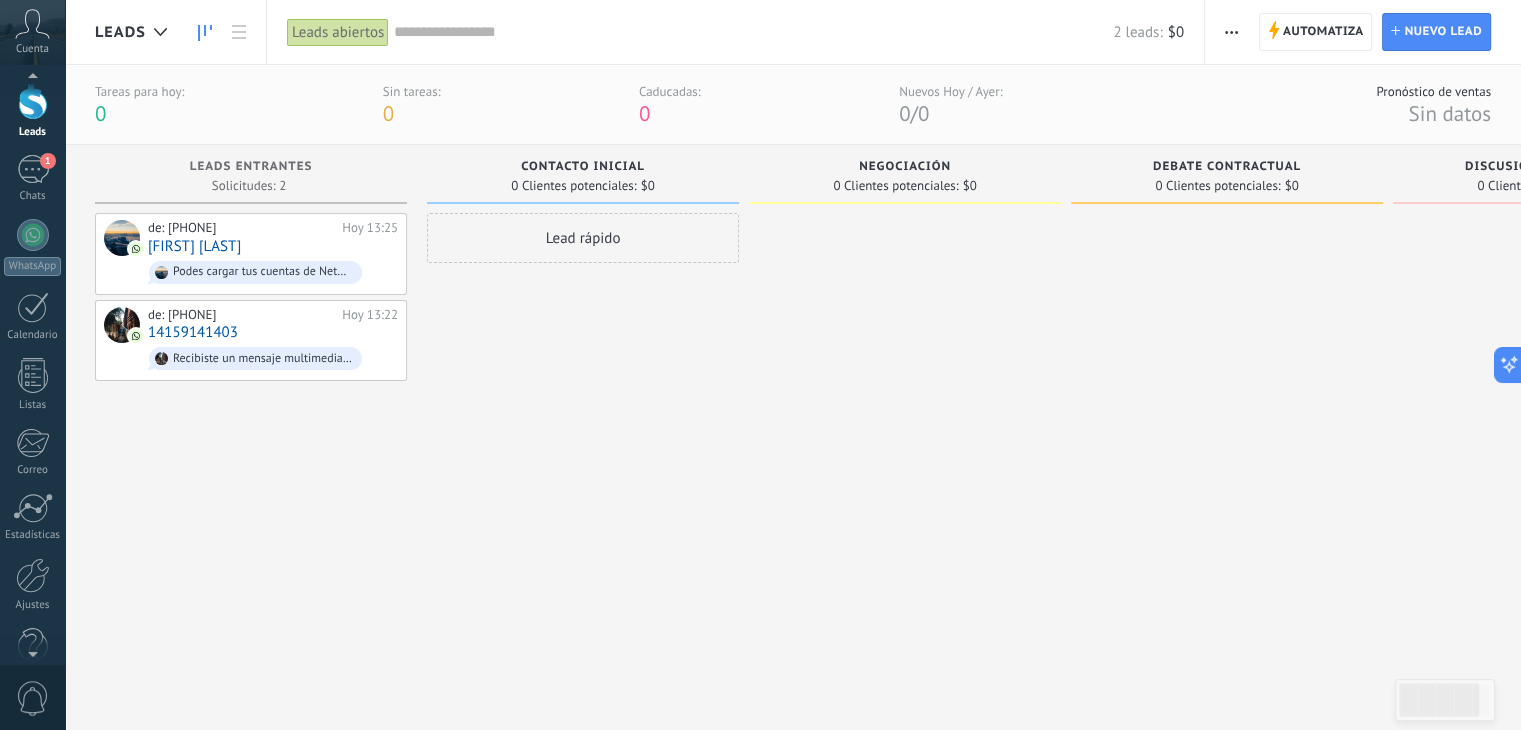 scroll, scrollTop: 101, scrollLeft: 0, axis: vertical 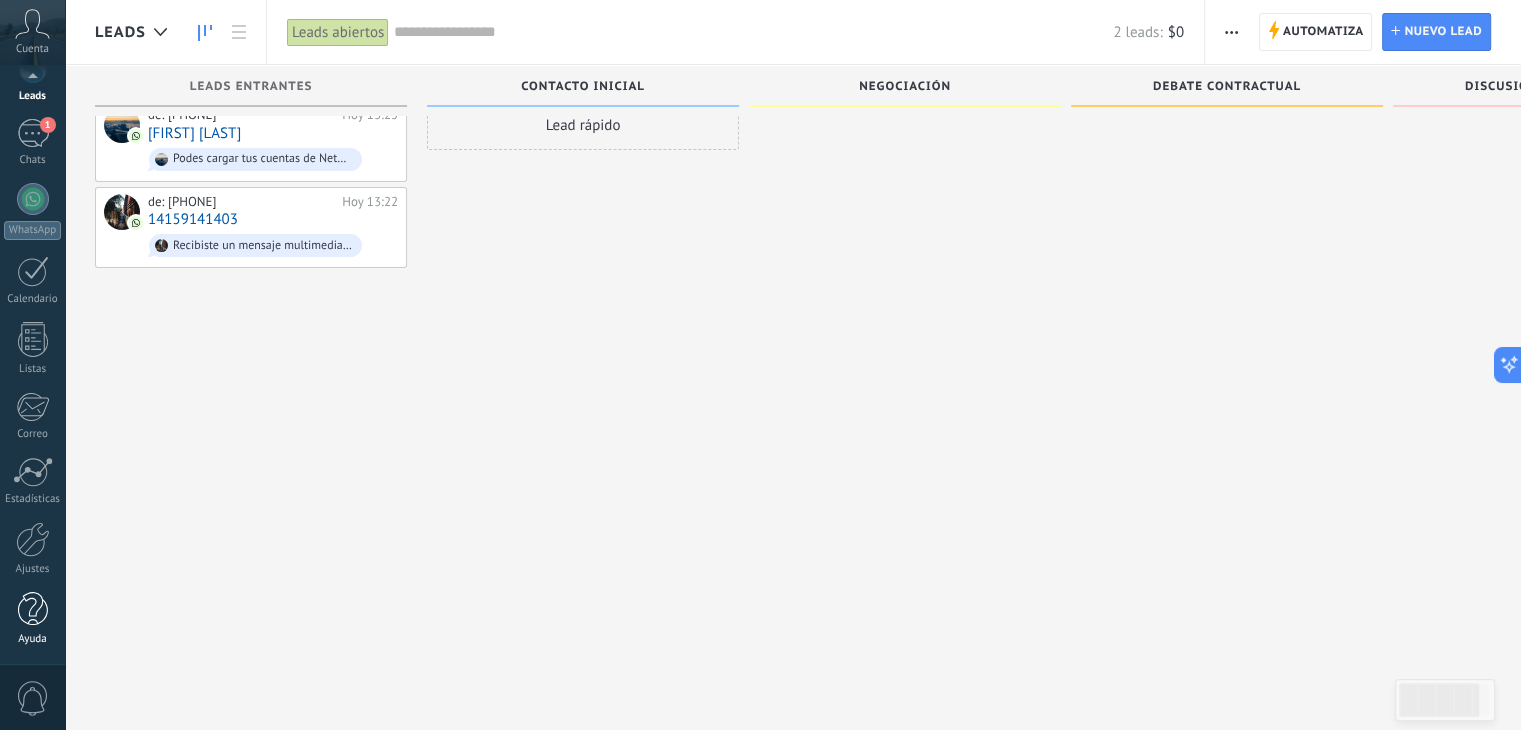drag, startPoint x: 76, startPoint y: 498, endPoint x: 28, endPoint y: 615, distance: 126.46343 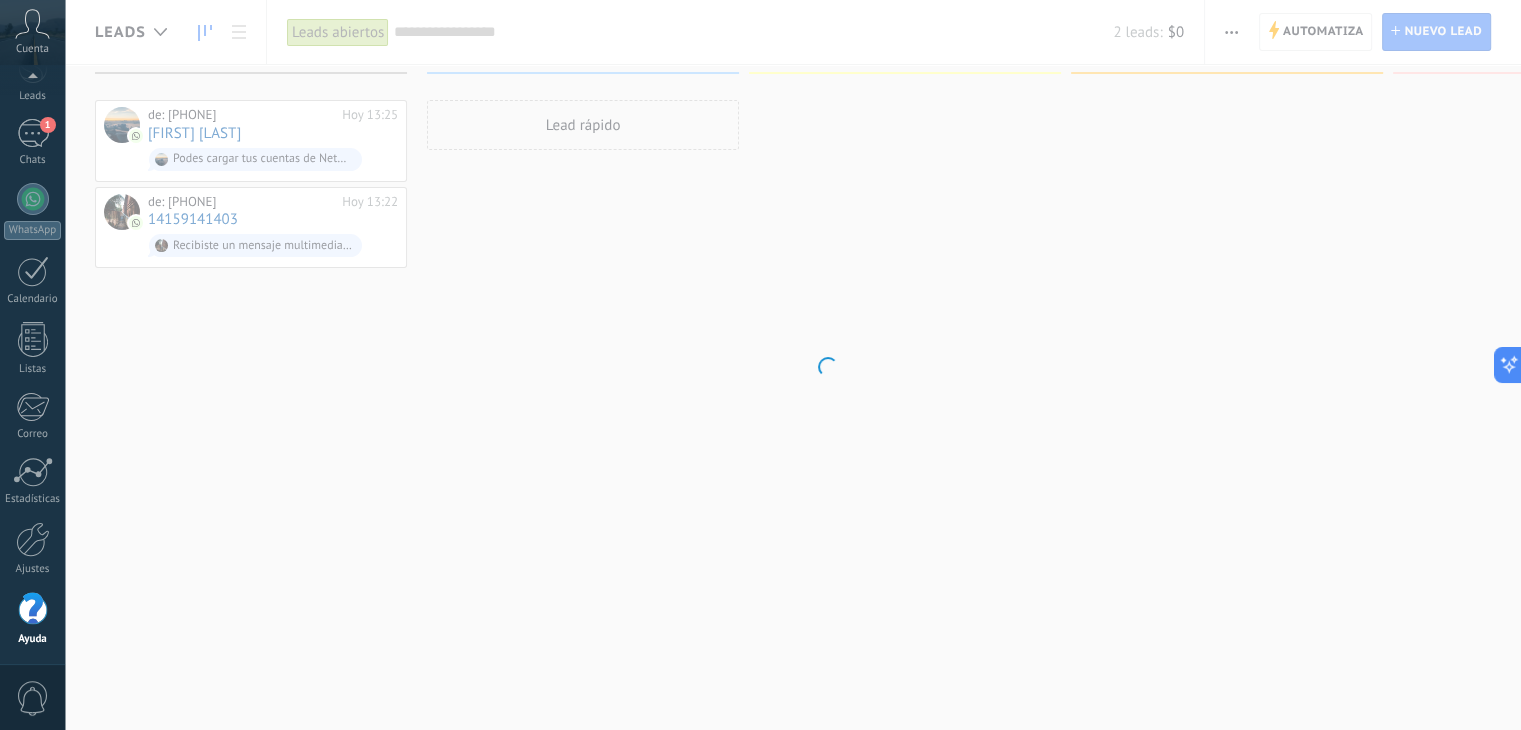scroll, scrollTop: 0, scrollLeft: 0, axis: both 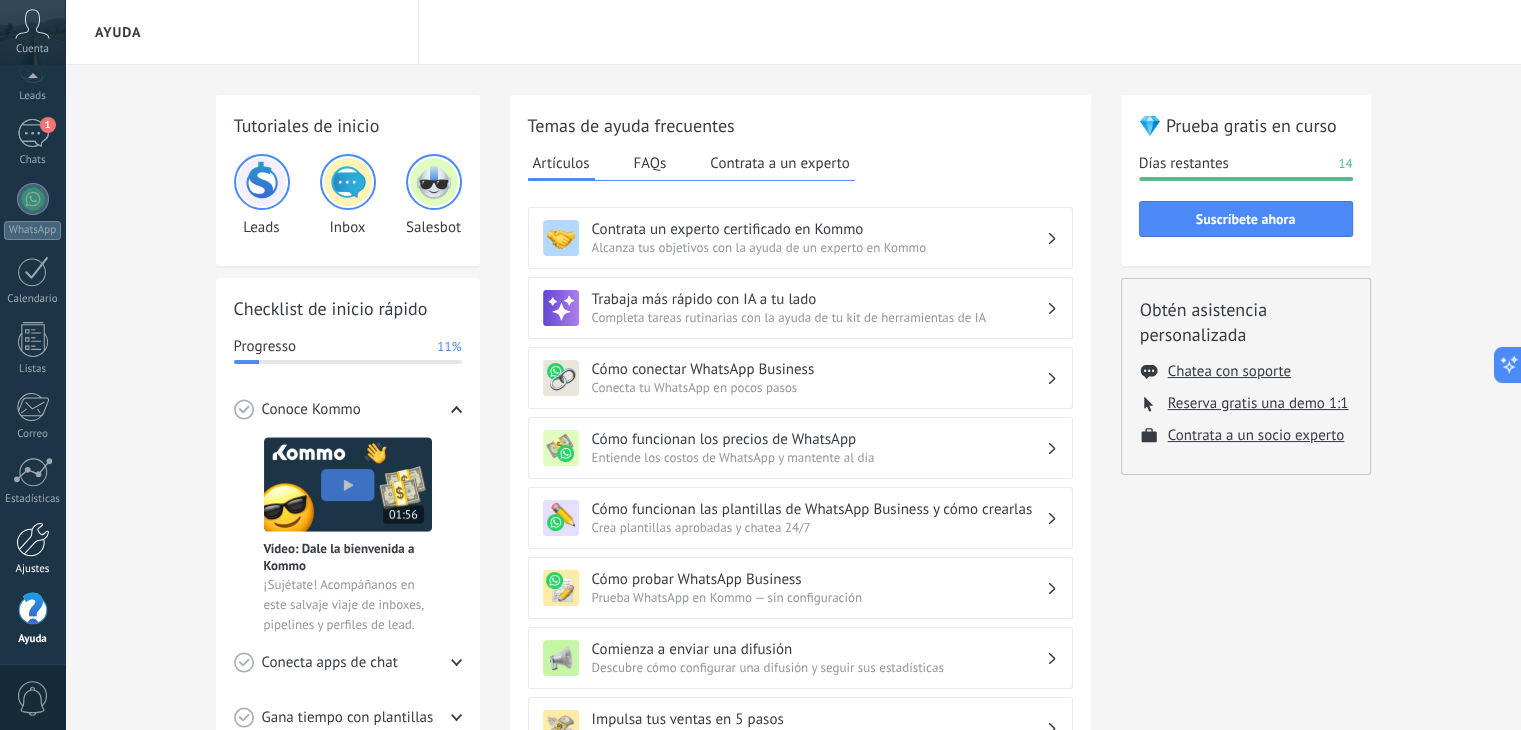click on "Ajustes" at bounding box center [32, 549] 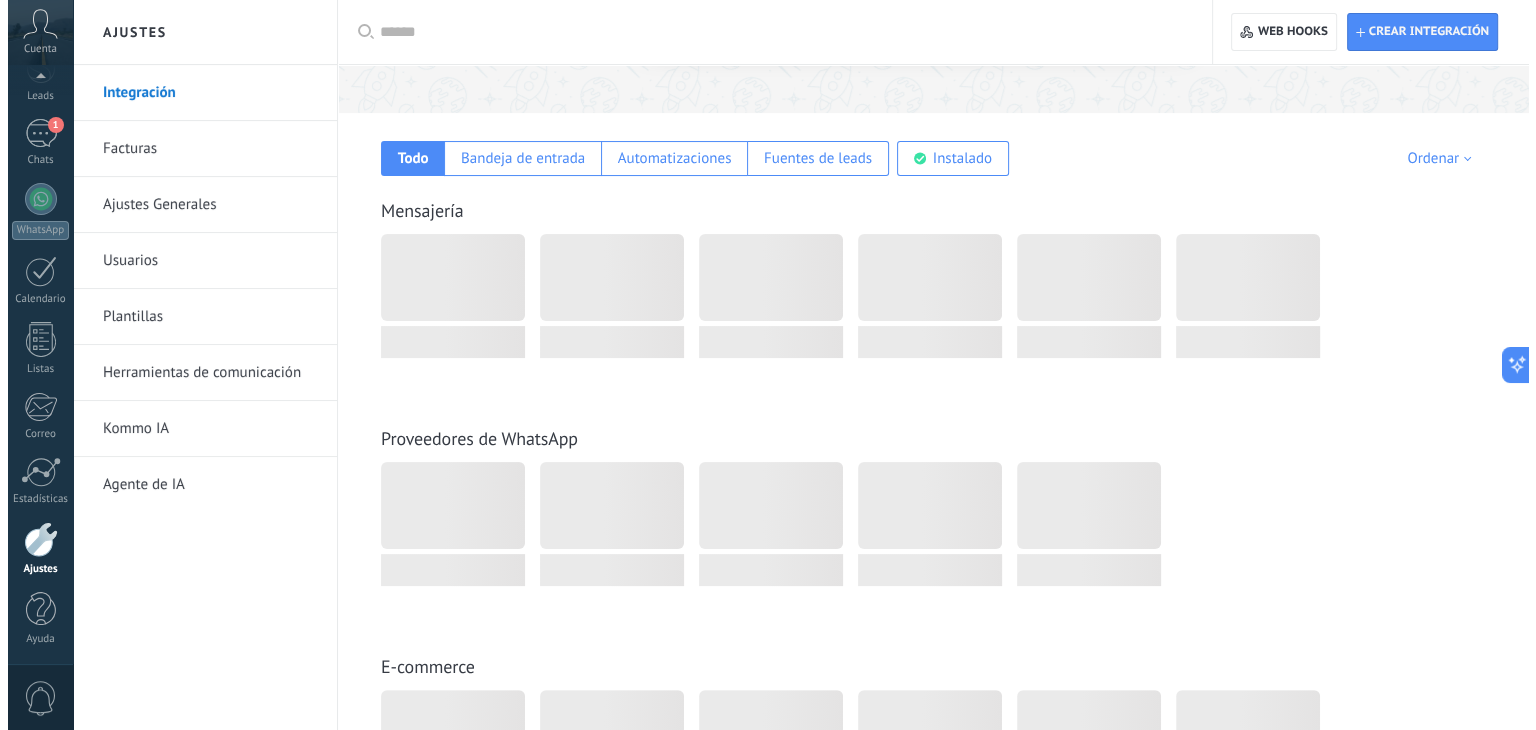 scroll, scrollTop: 300, scrollLeft: 0, axis: vertical 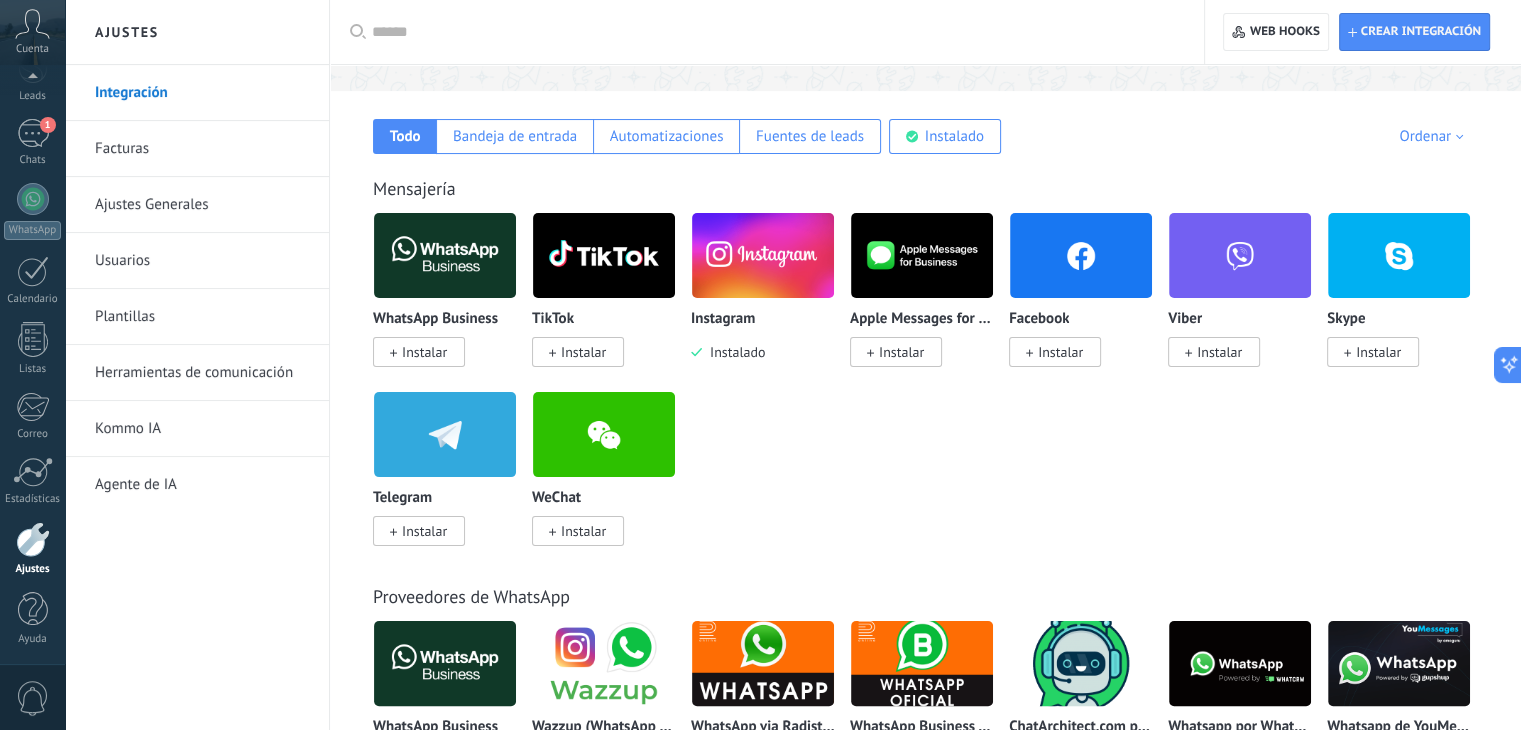 click on "Instalar" at bounding box center [1055, 352] 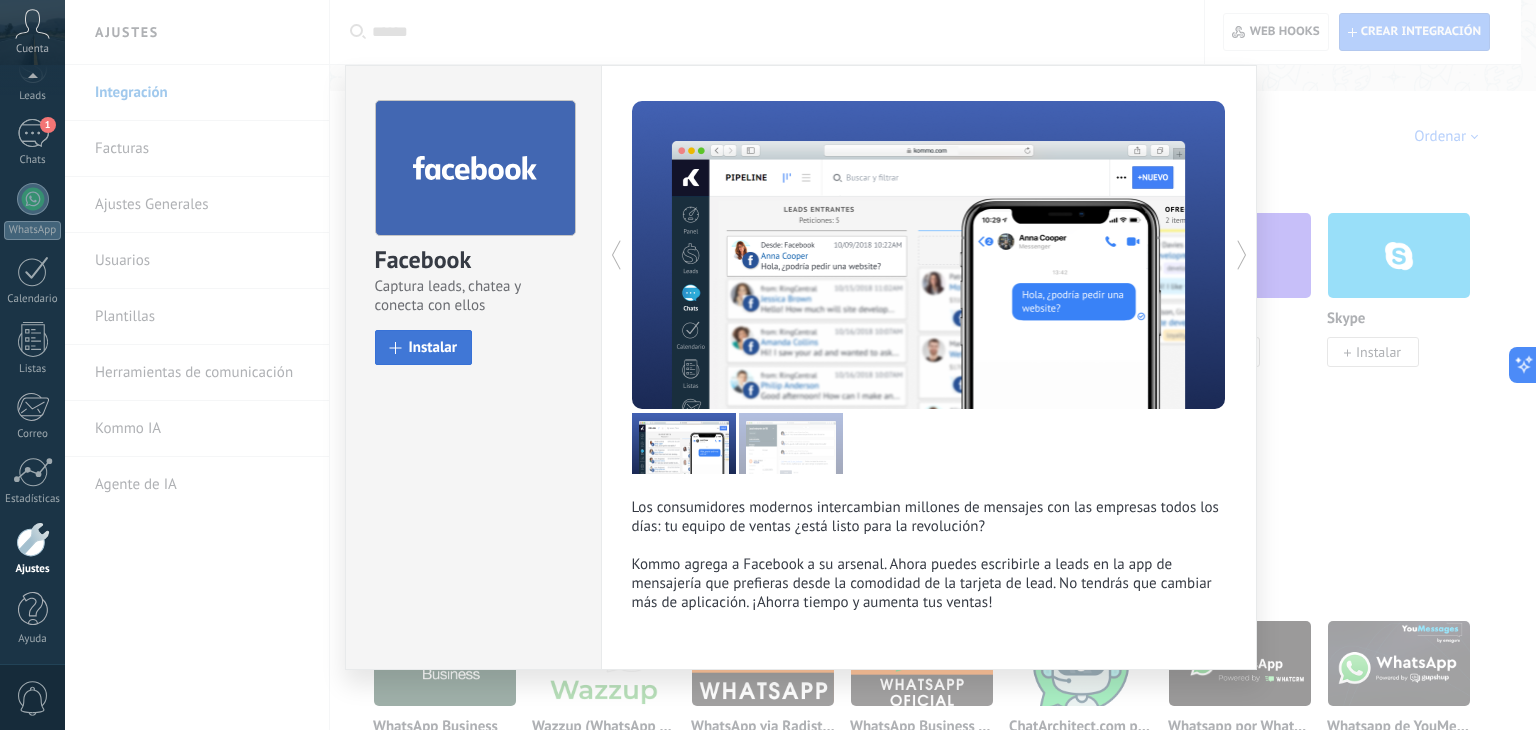 click on "Instalar" at bounding box center (424, 347) 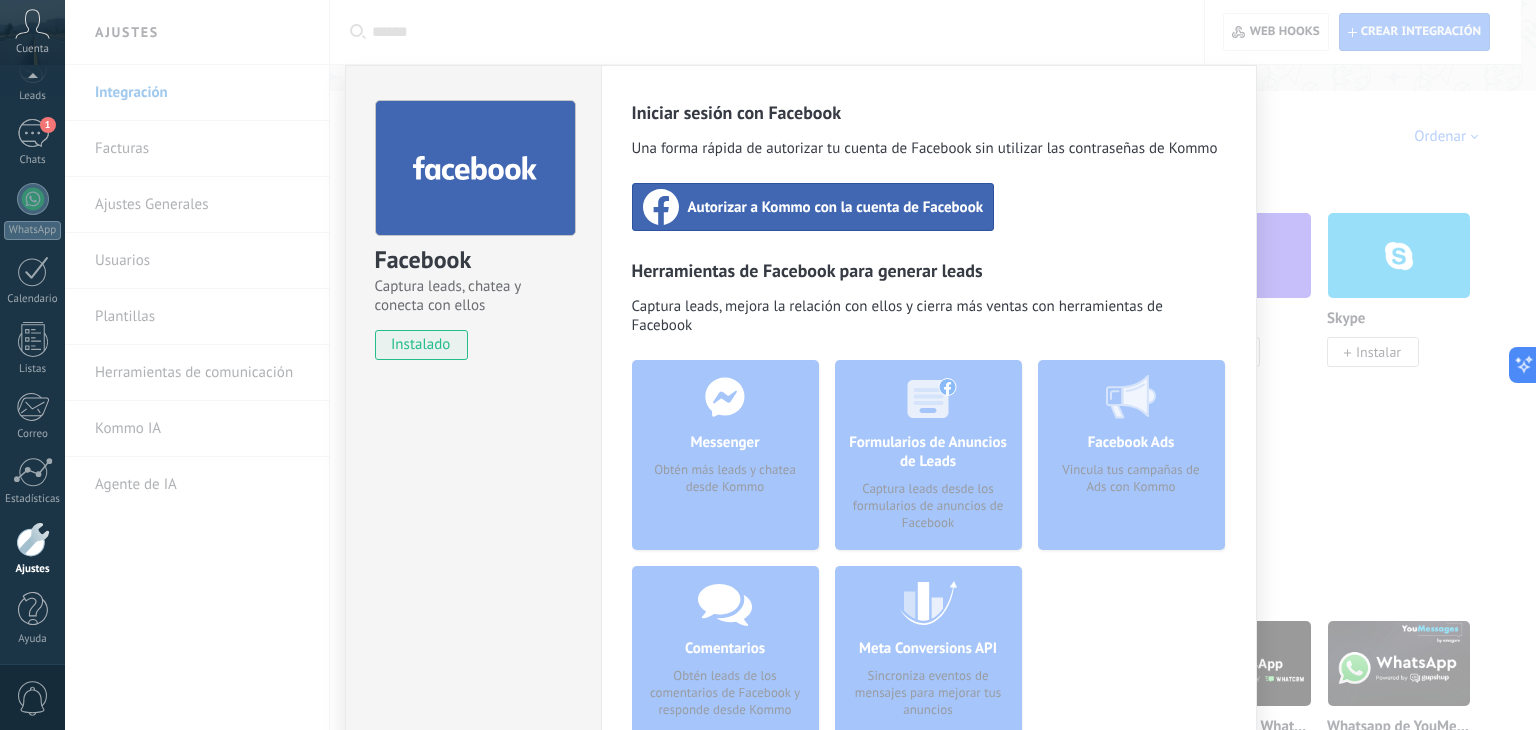click on "Autorizar a Kommo con la cuenta de Facebook" at bounding box center [836, 207] 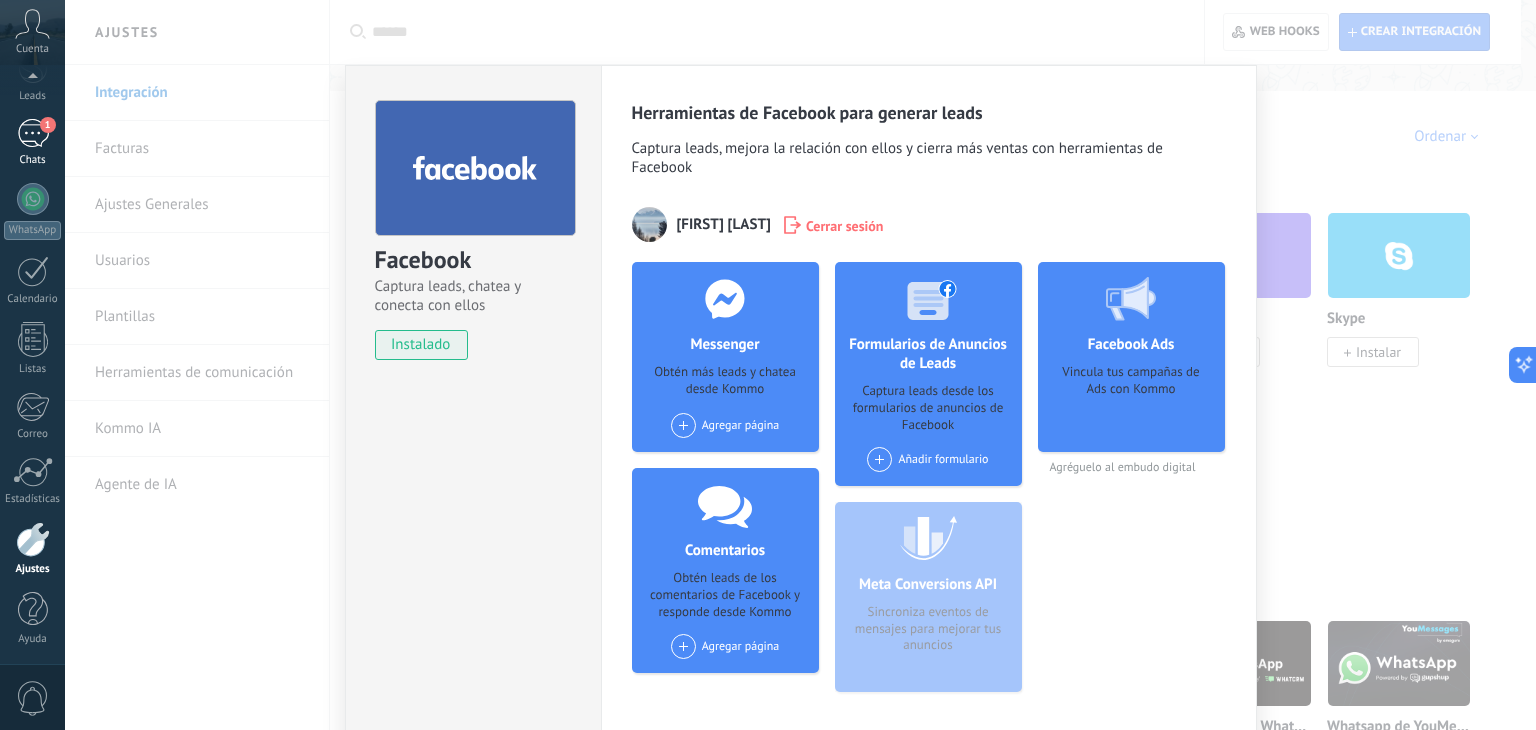 click on "1" at bounding box center [33, 133] 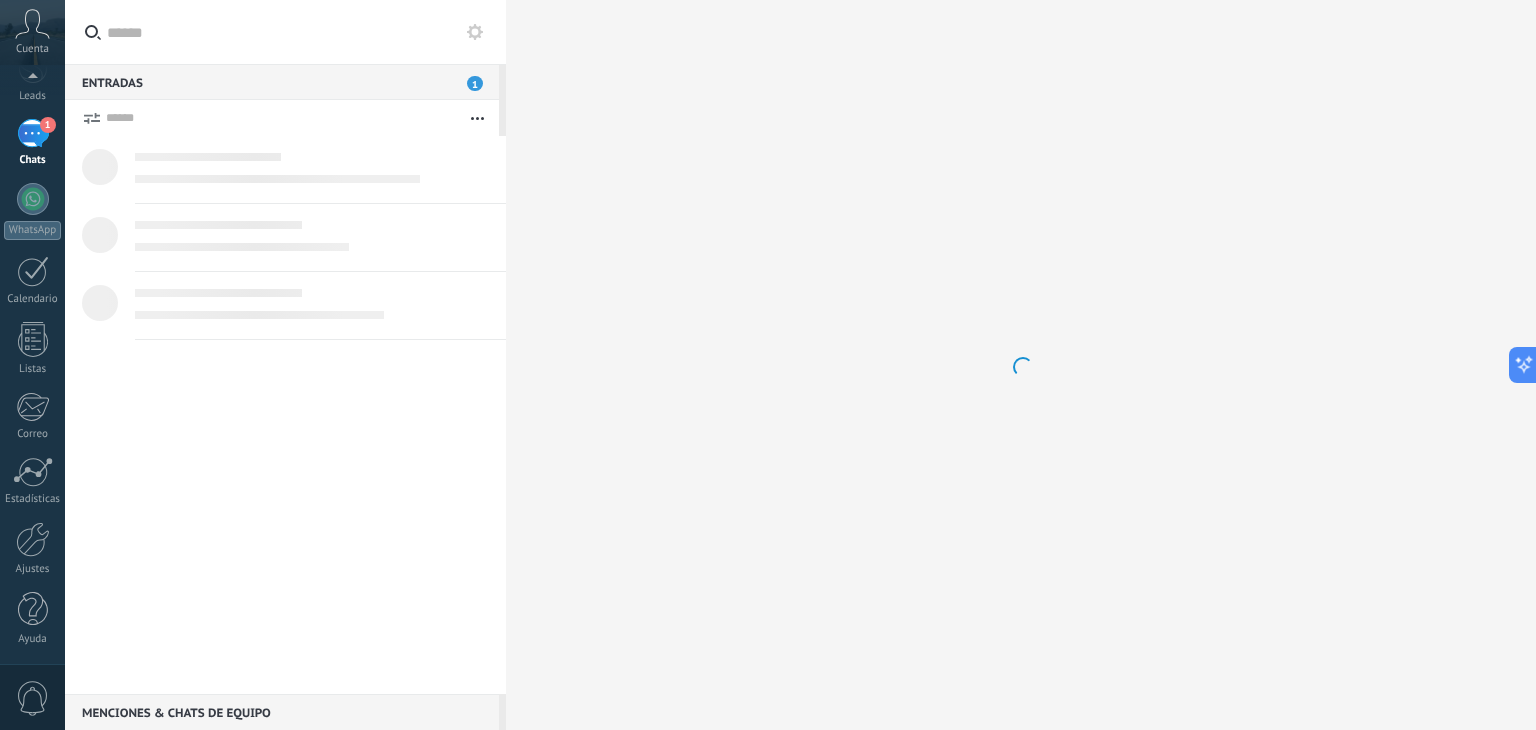 scroll, scrollTop: 0, scrollLeft: 0, axis: both 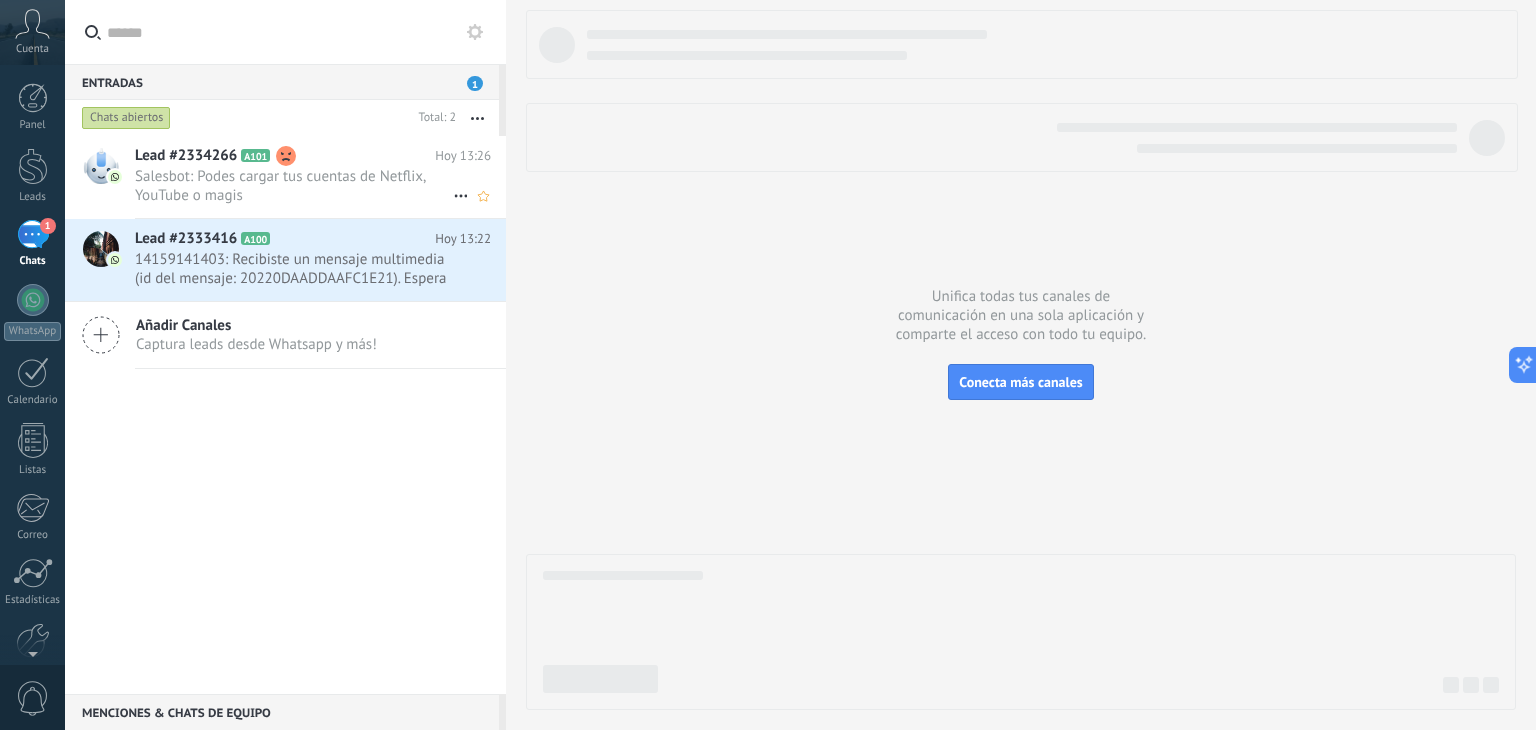 click on "Salesbot: Podes cargar tus cuentas de Netflix, YouTube o magis" at bounding box center [294, 186] 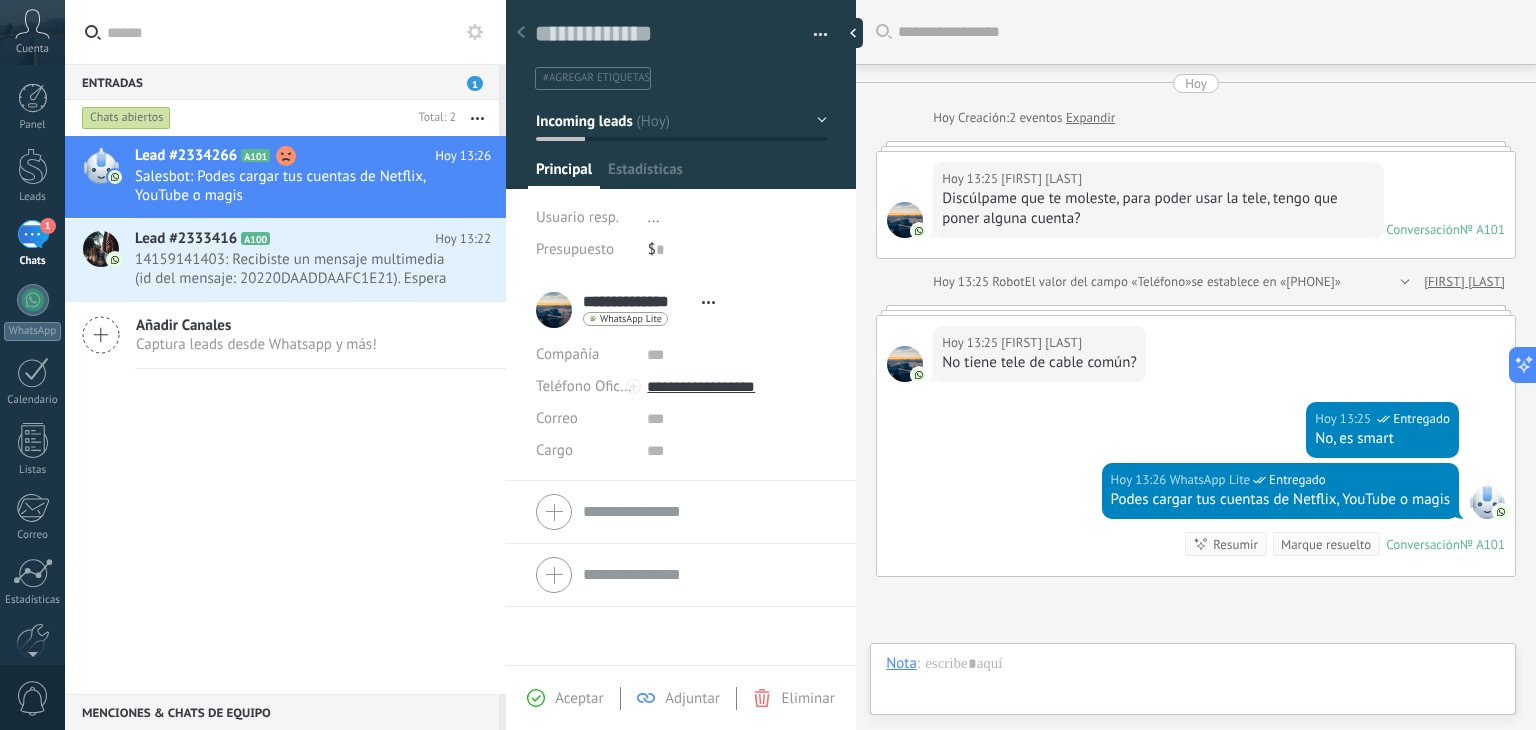 scroll, scrollTop: 231, scrollLeft: 0, axis: vertical 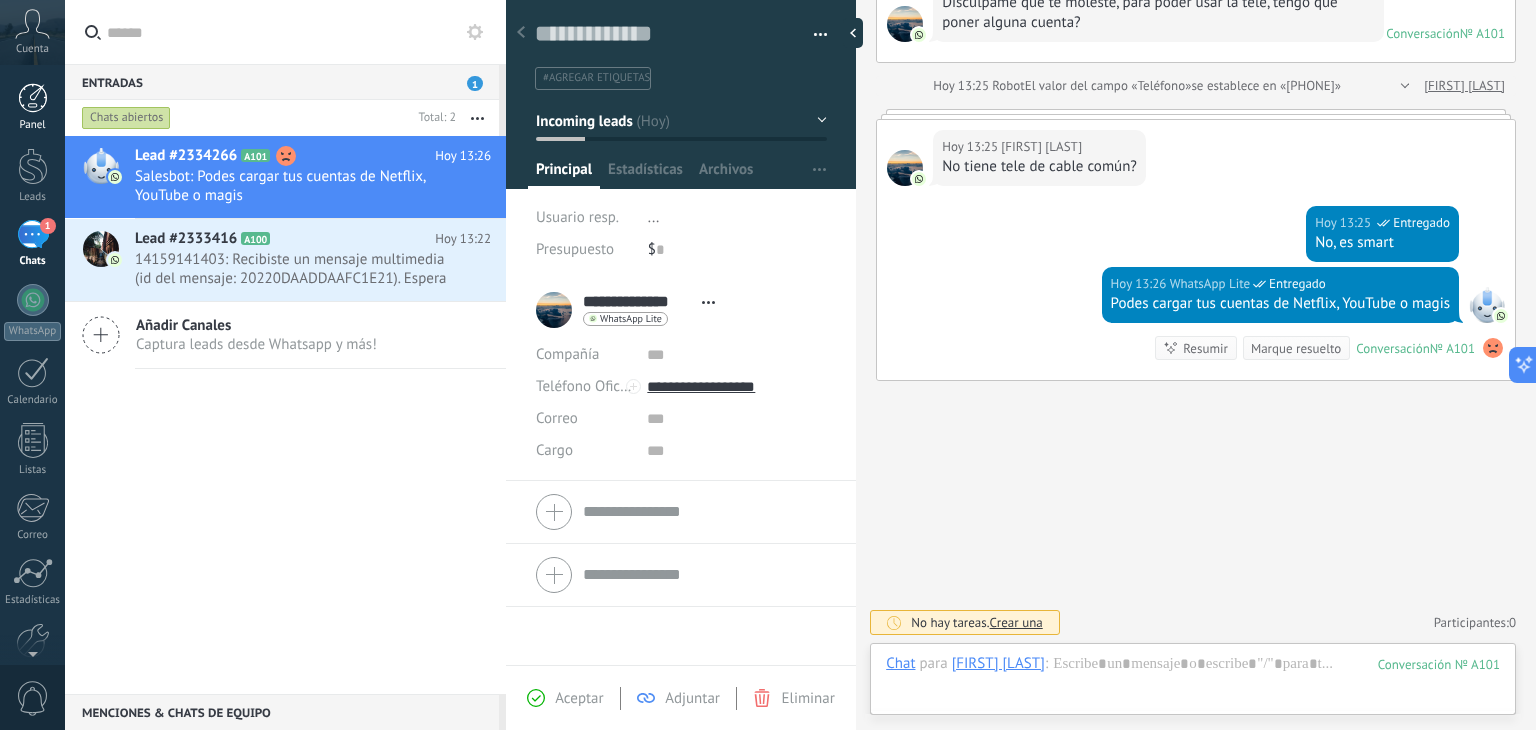 click at bounding box center (33, 98) 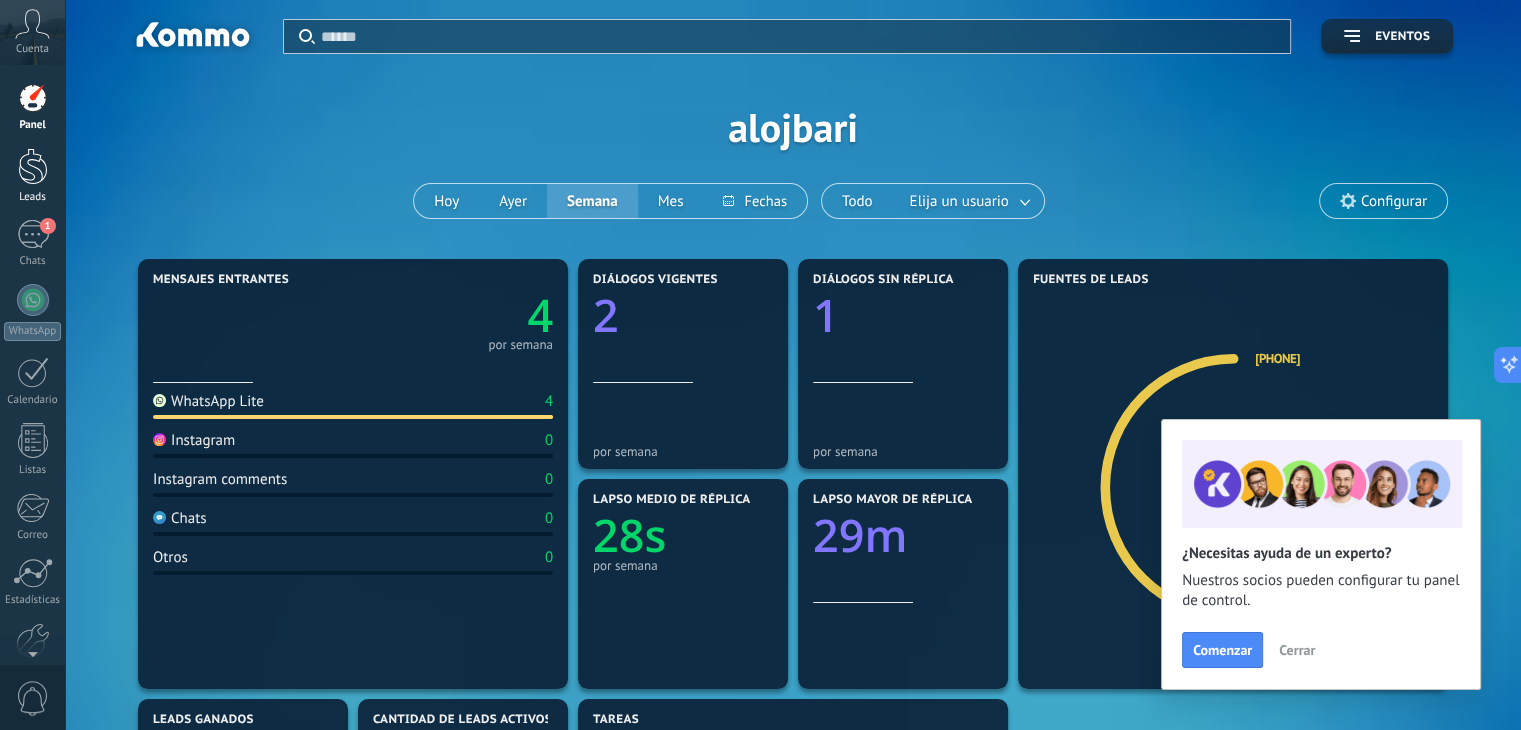 click at bounding box center [33, 166] 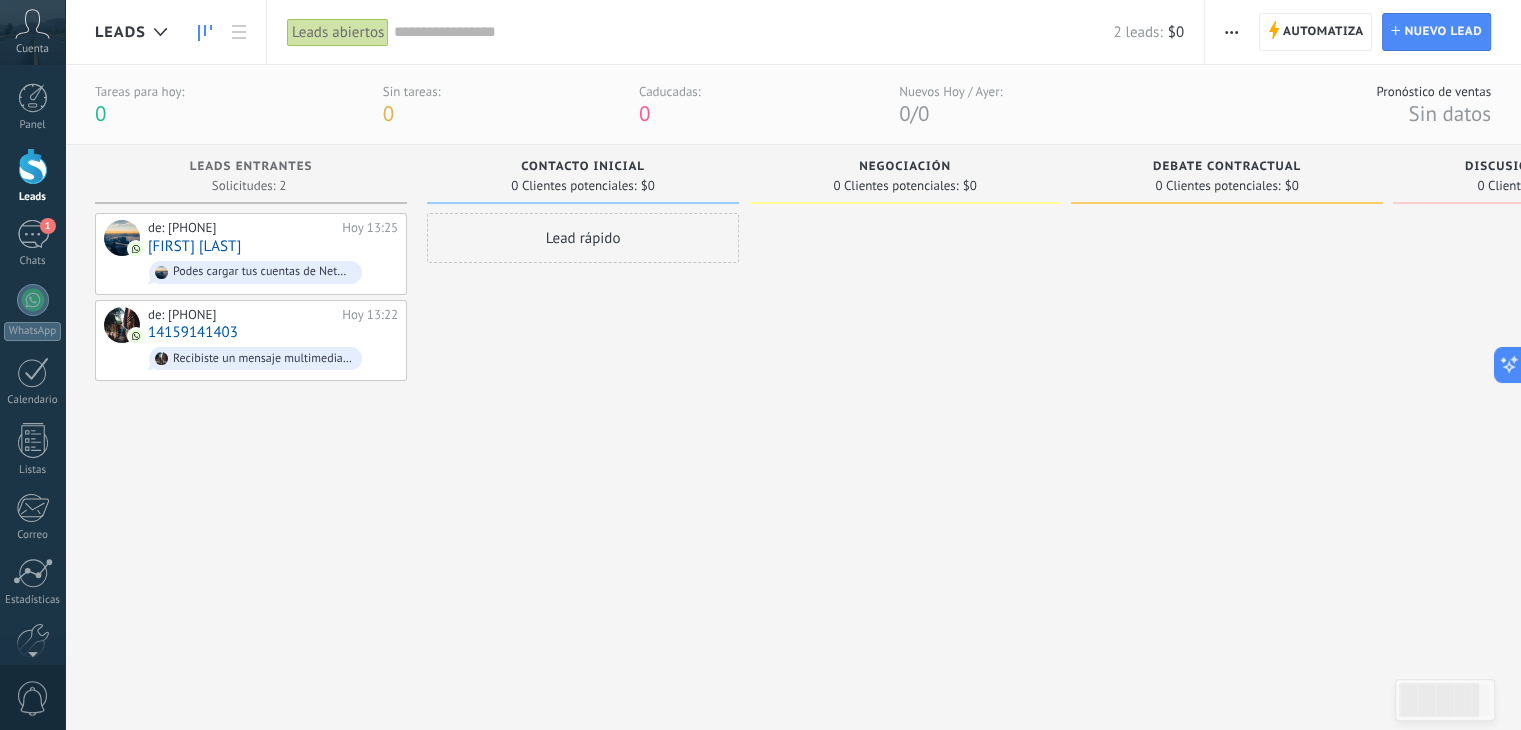 click at bounding box center (33, 166) 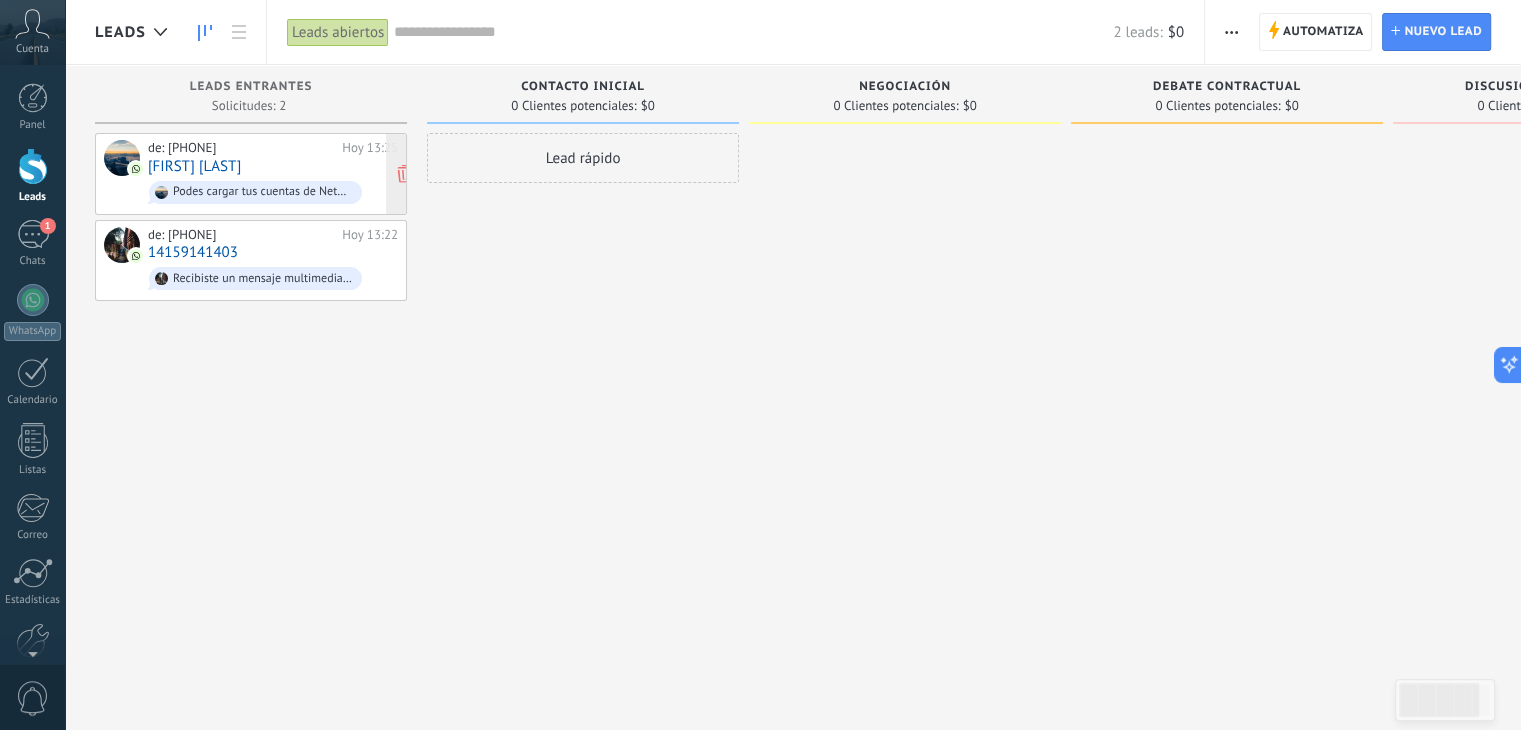 click on "[FIRST] [LAST]" at bounding box center (194, 166) 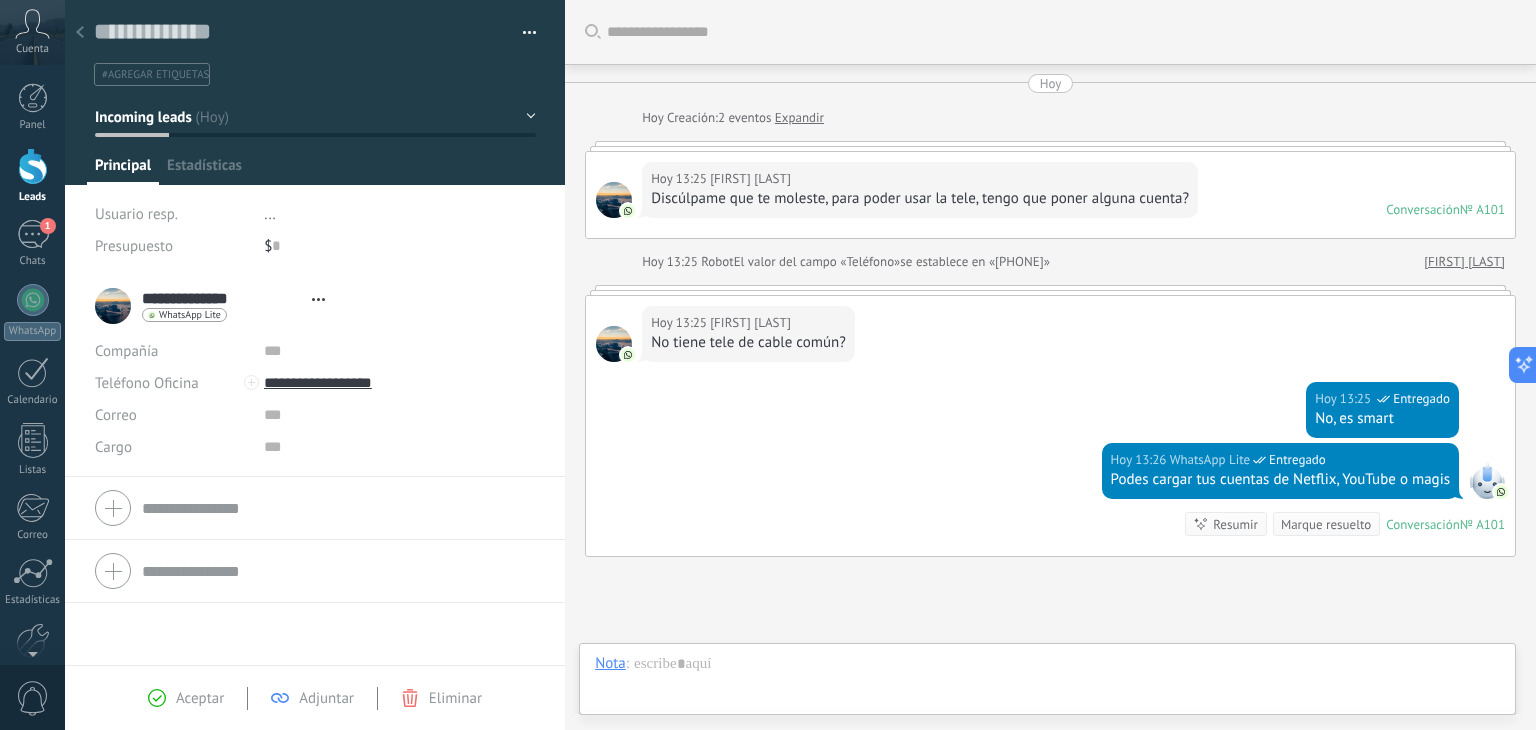 type on "**********" 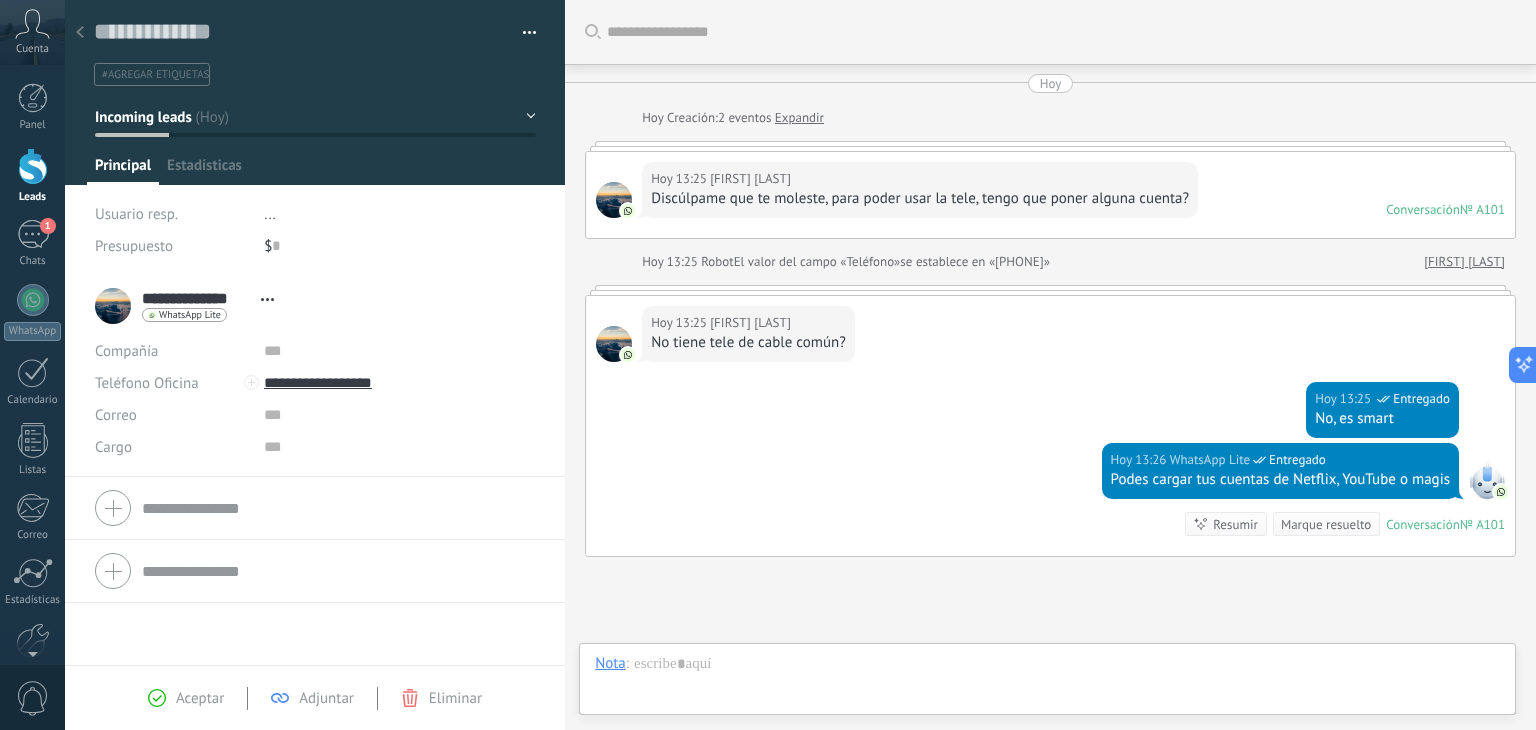 scroll, scrollTop: 29, scrollLeft: 0, axis: vertical 